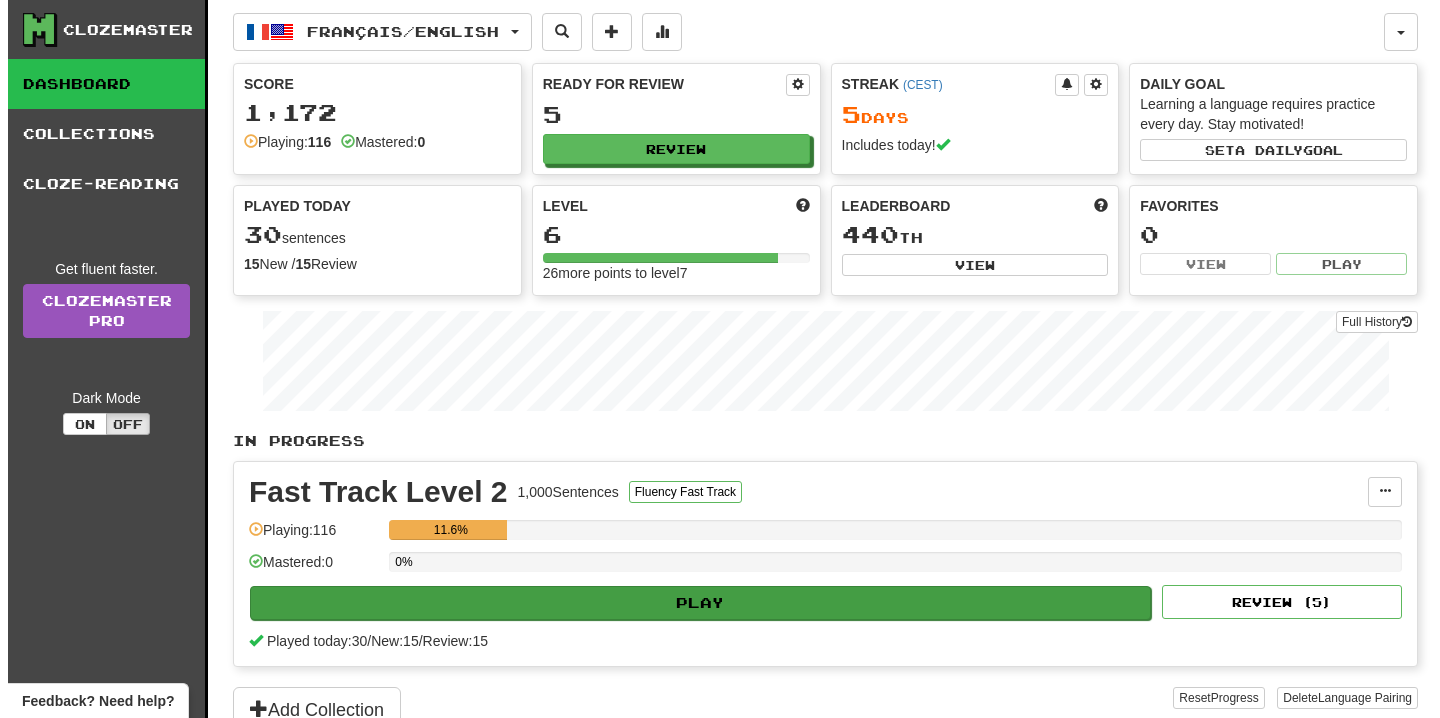 scroll, scrollTop: 0, scrollLeft: 0, axis: both 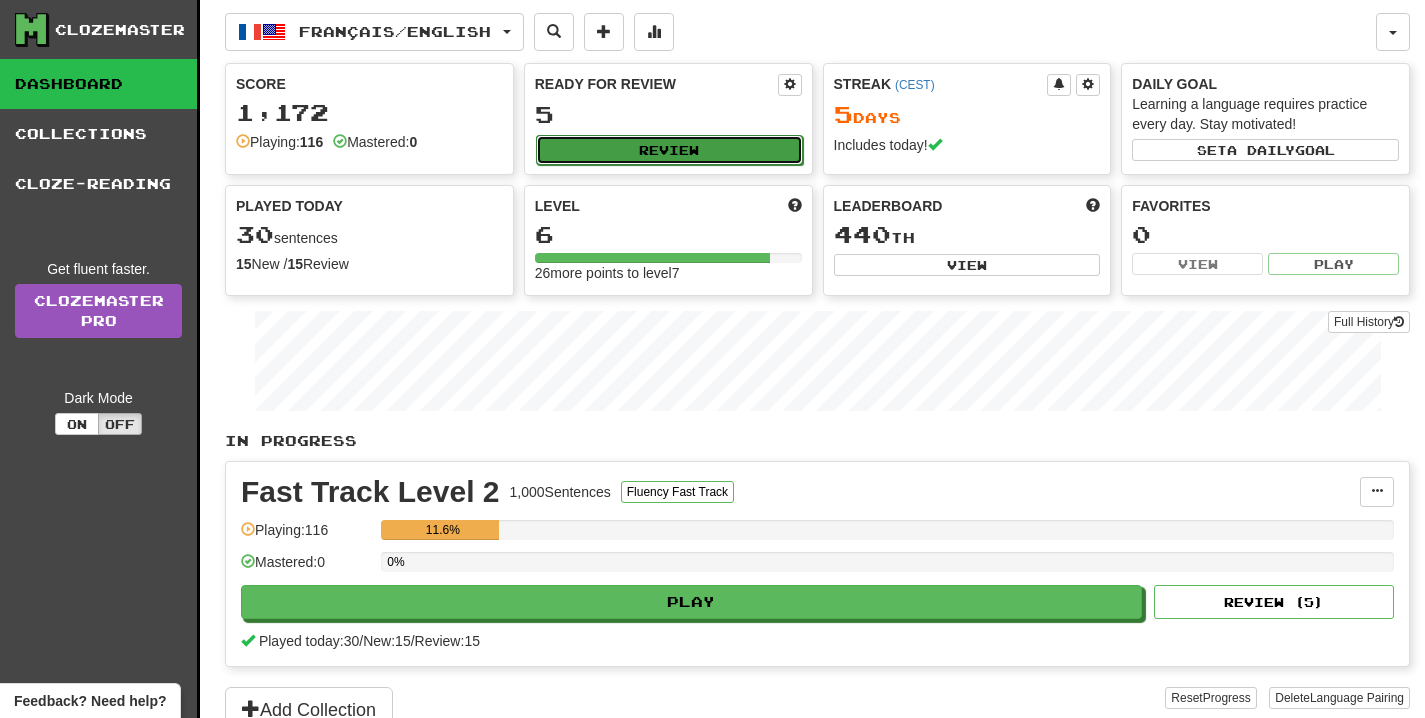 click on "Review" at bounding box center (669, 150) 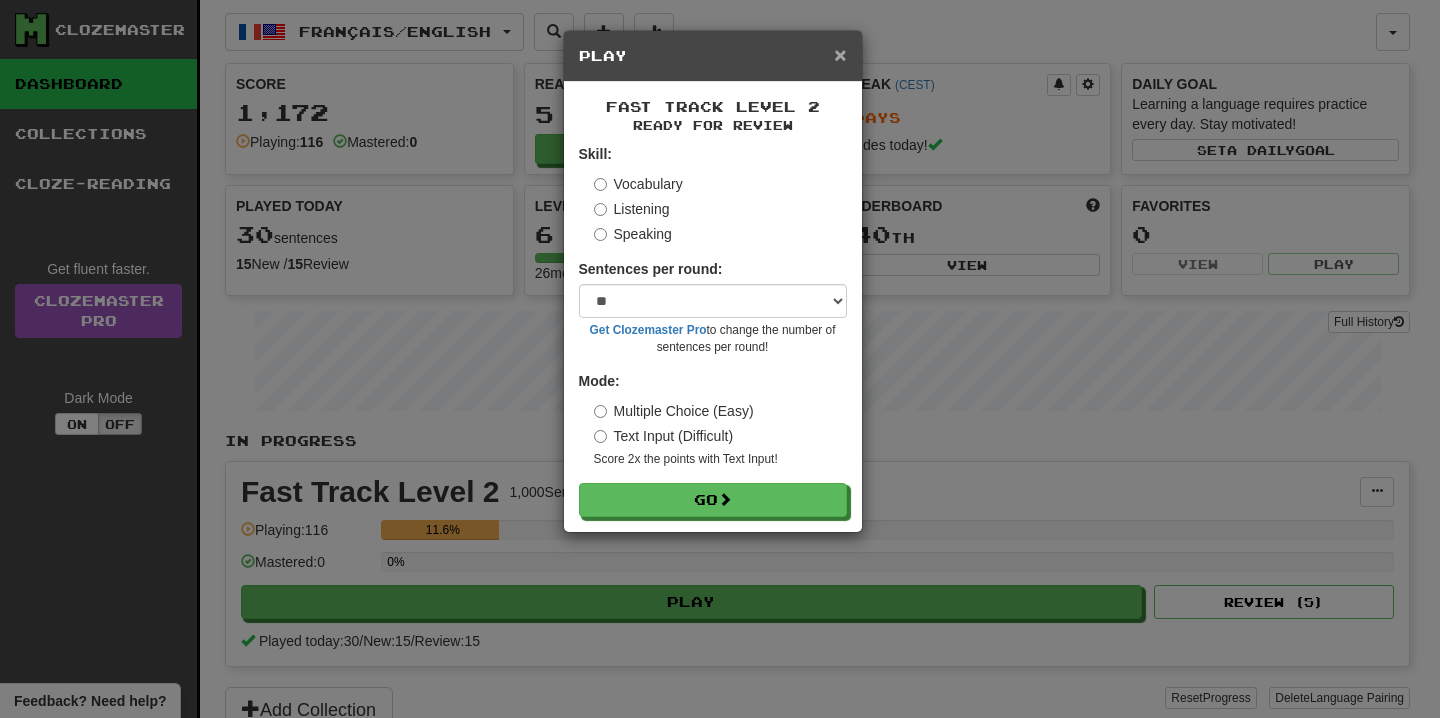 click on "×" at bounding box center [840, 54] 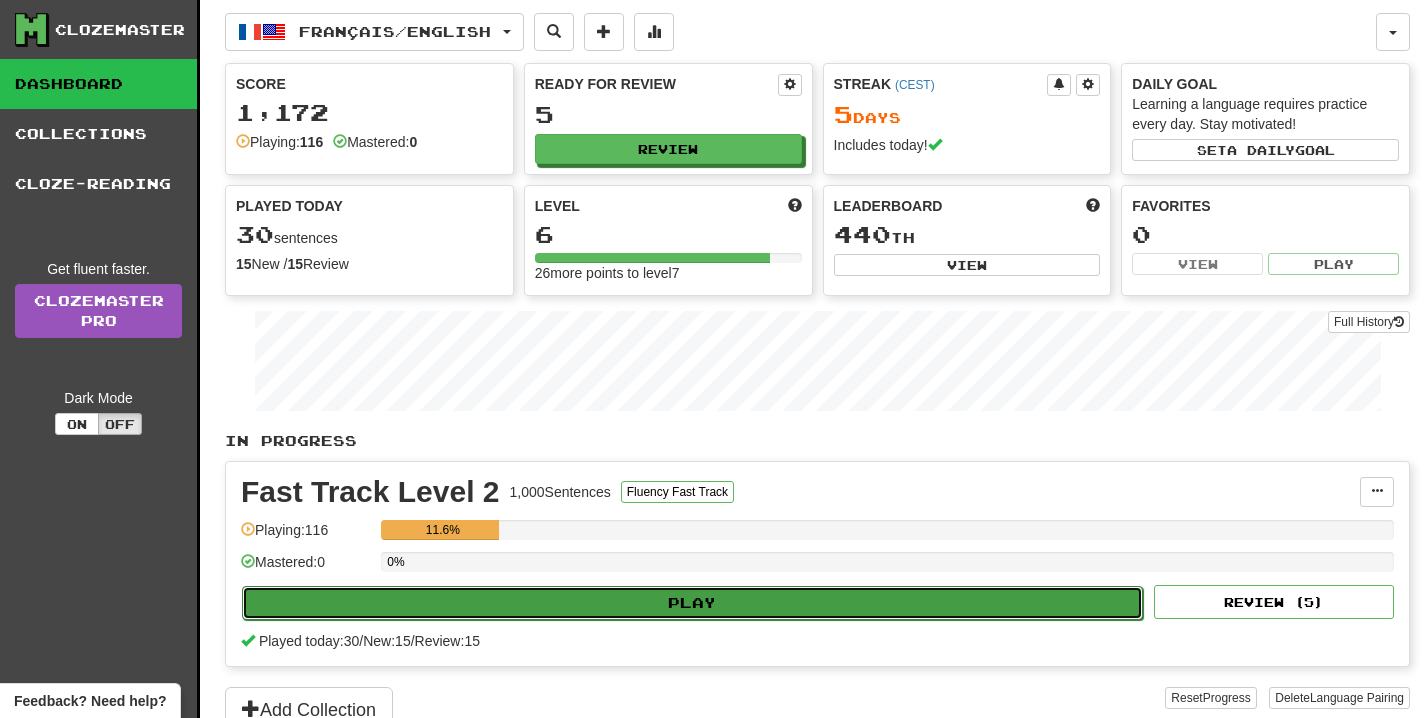 click on "Play" at bounding box center [692, 603] 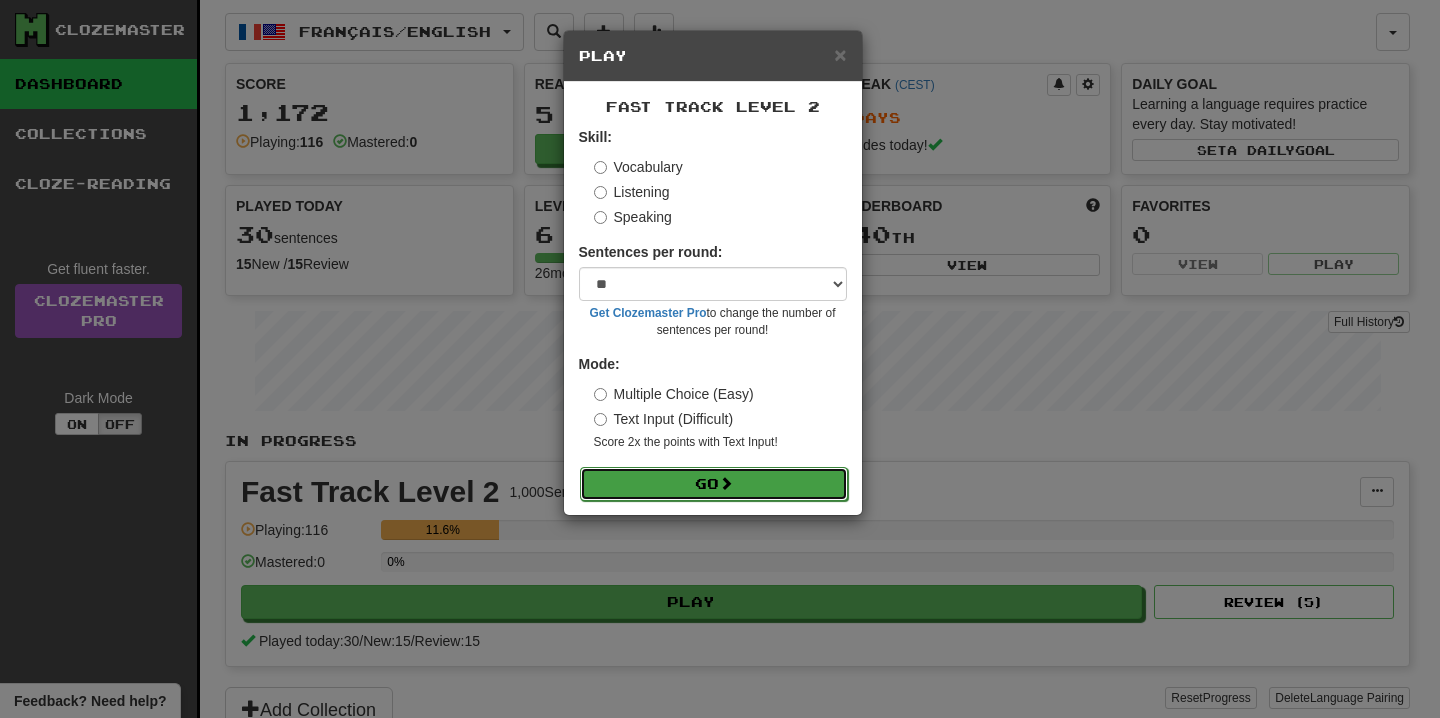 click on "Go" at bounding box center [714, 484] 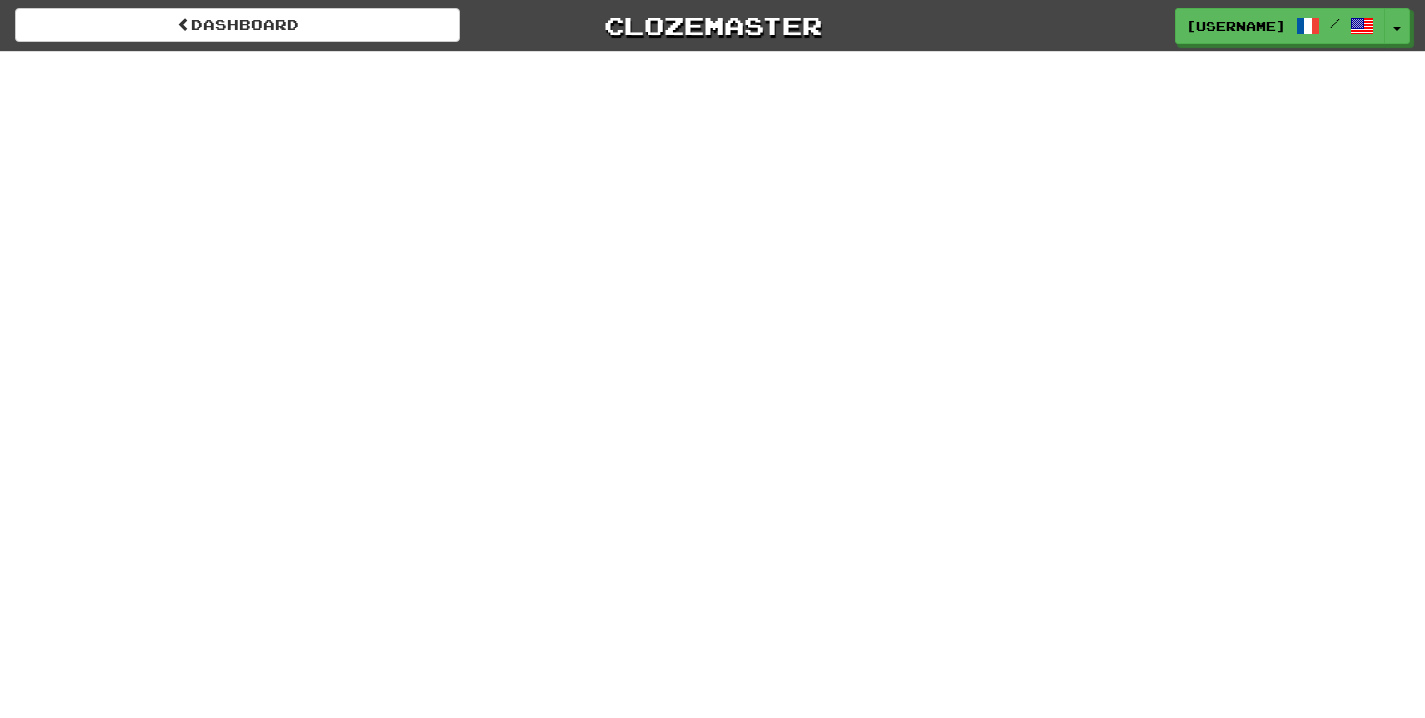 scroll, scrollTop: 0, scrollLeft: 0, axis: both 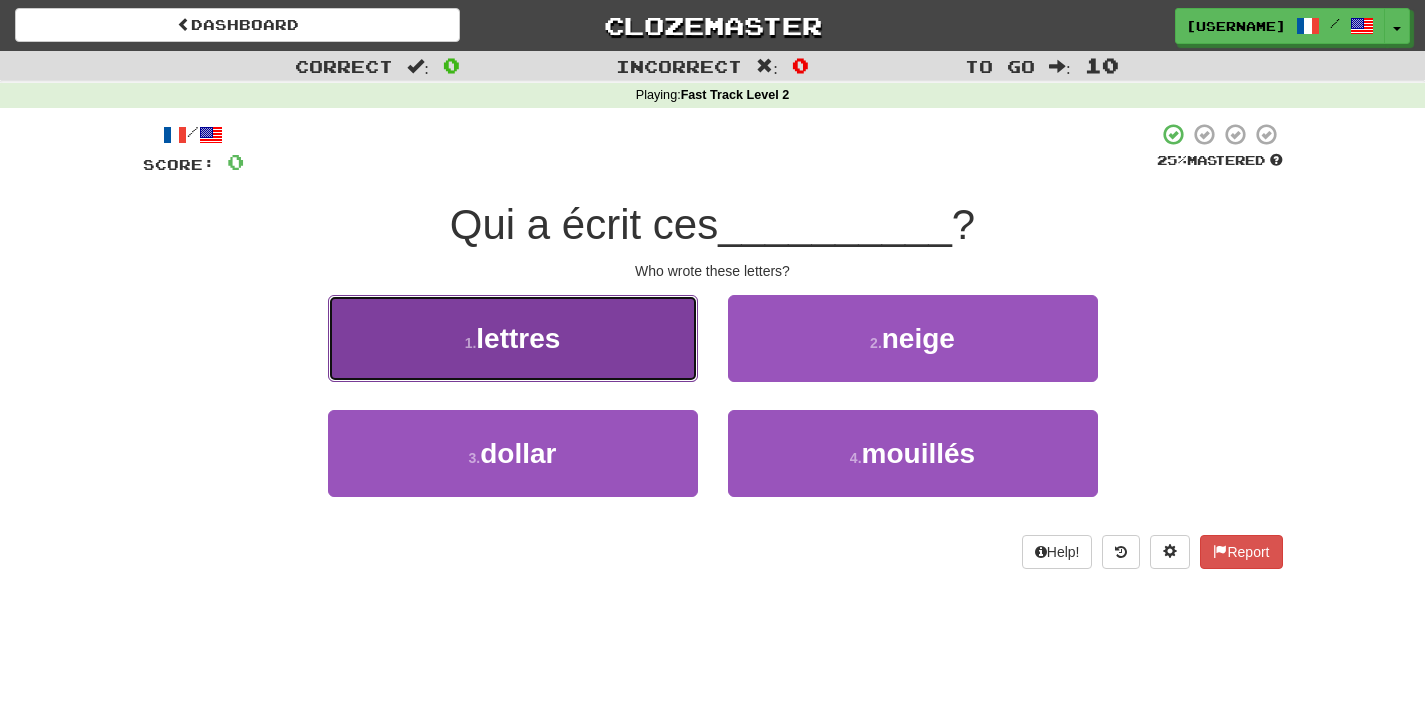 click on "1 .  lettres" at bounding box center [513, 338] 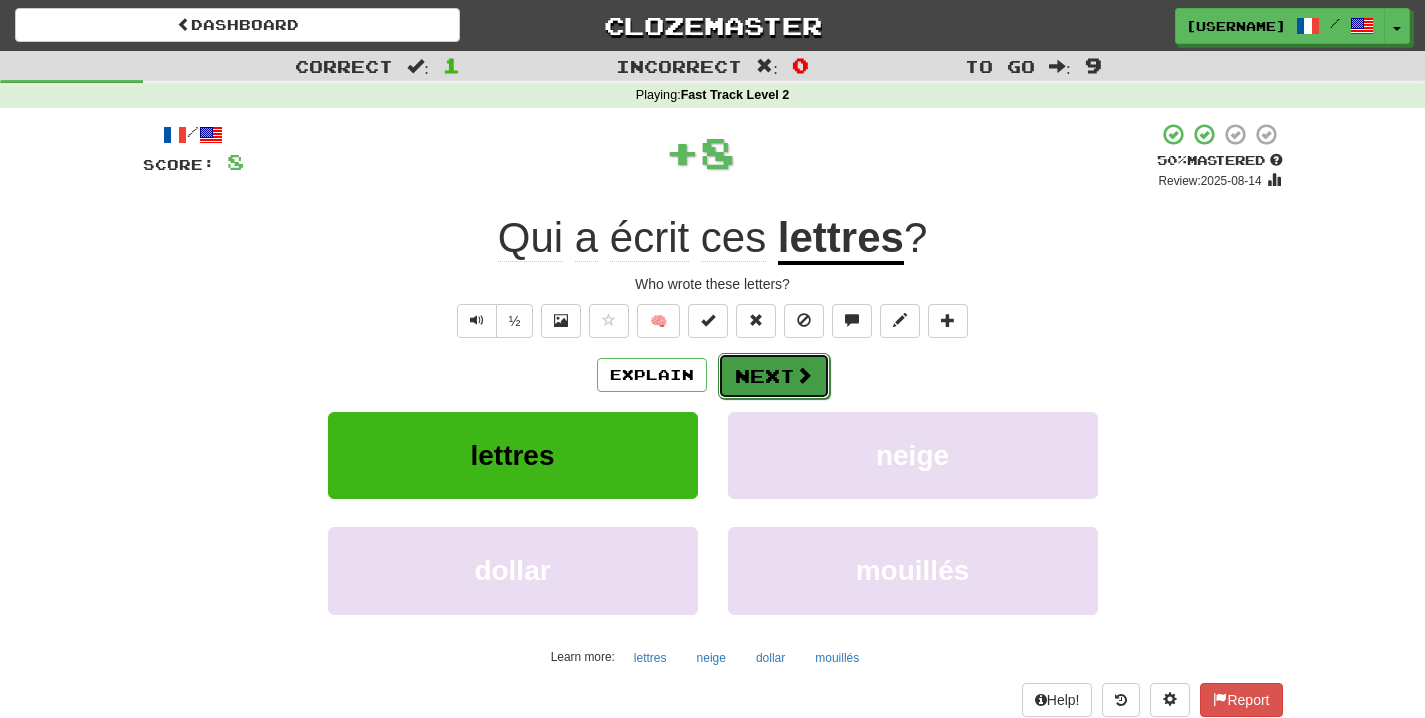 click at bounding box center (804, 375) 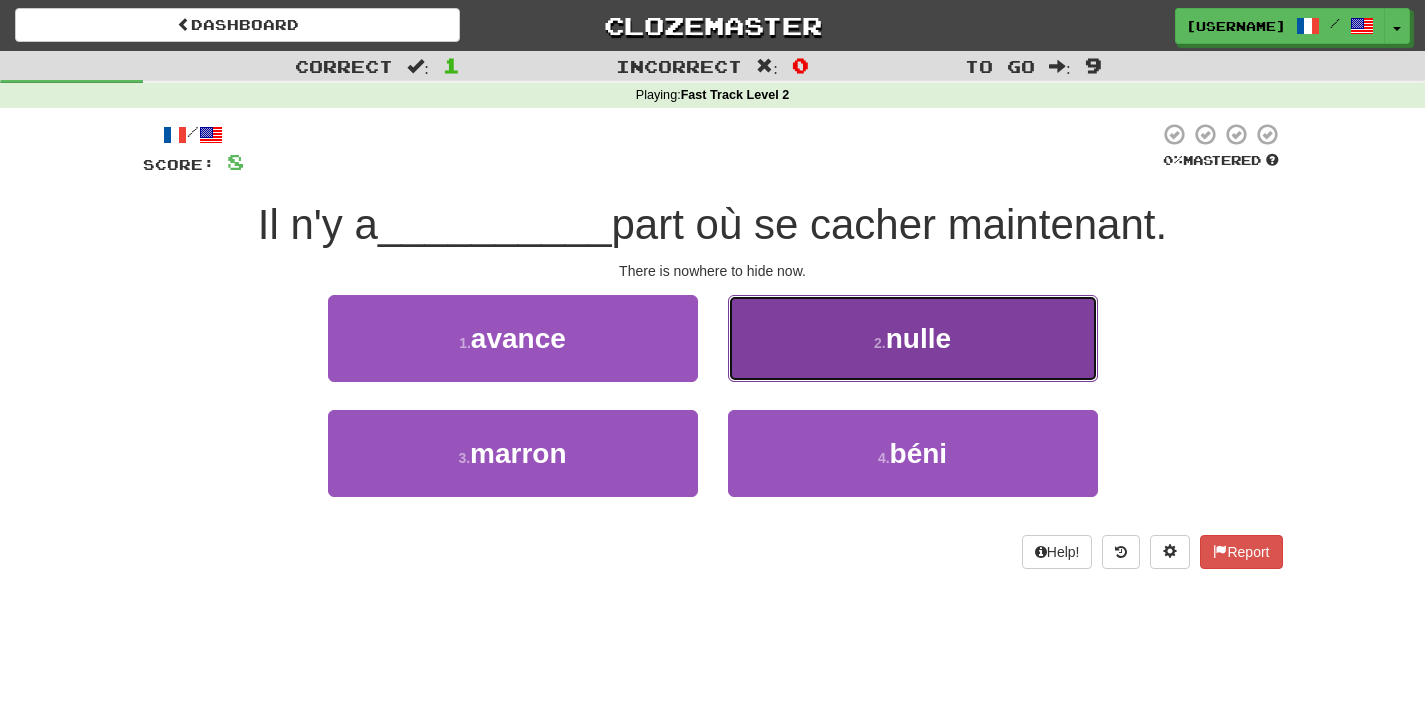 click on "nulle" at bounding box center [918, 338] 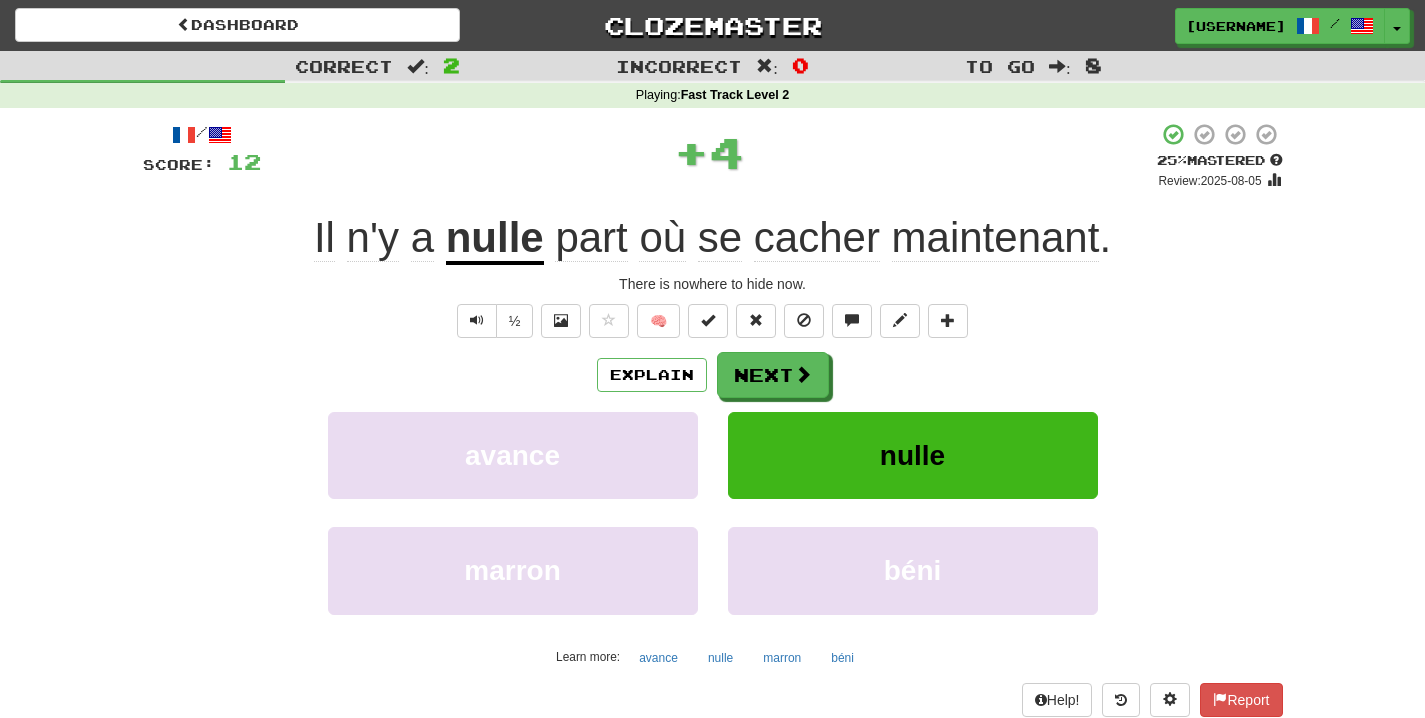 click on "nulle" at bounding box center [495, 239] 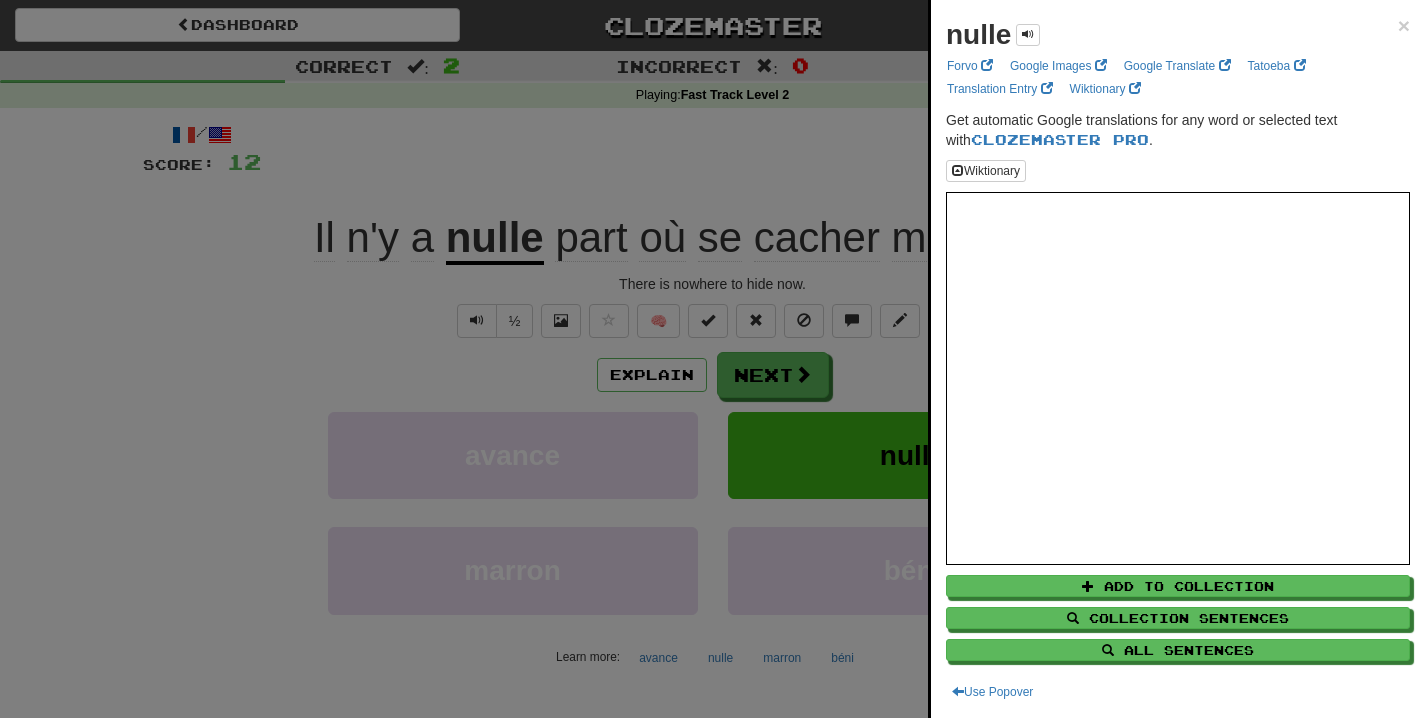 click at bounding box center [712, 359] 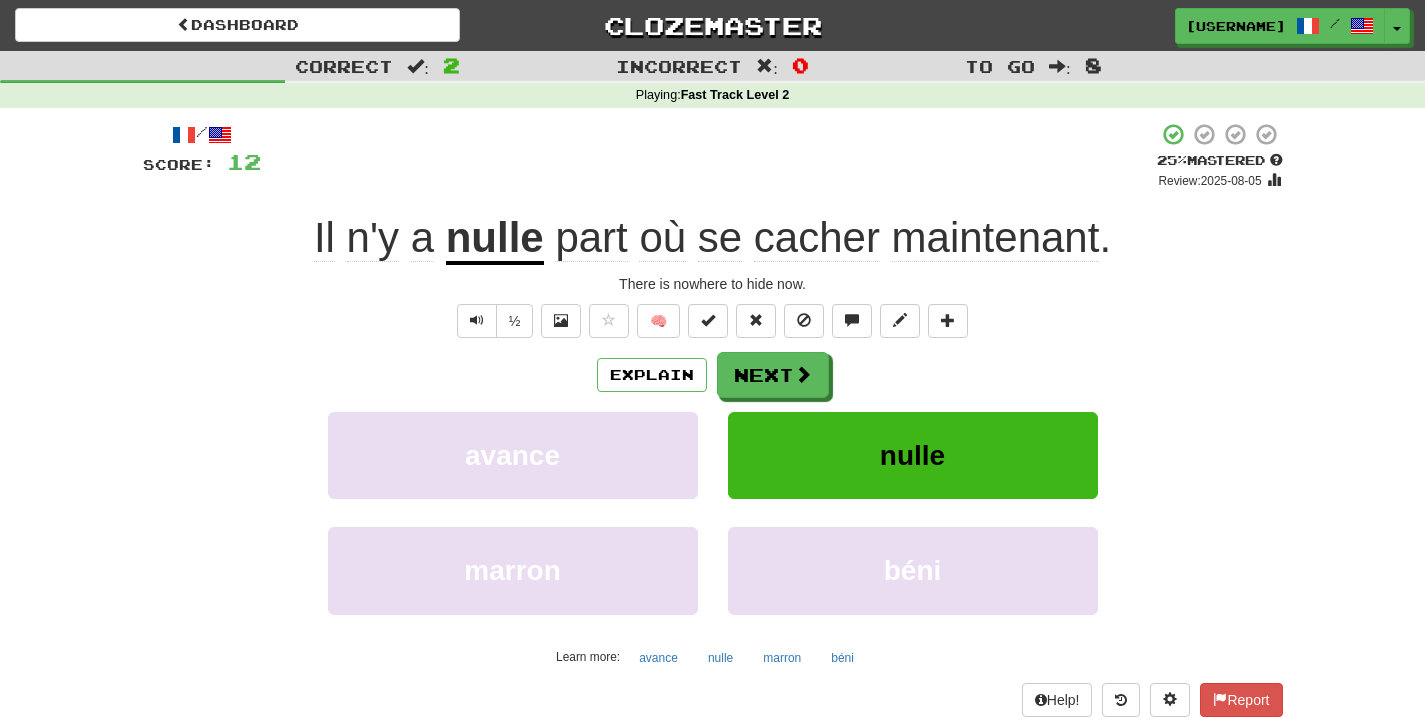 click on "nulle" at bounding box center [495, 239] 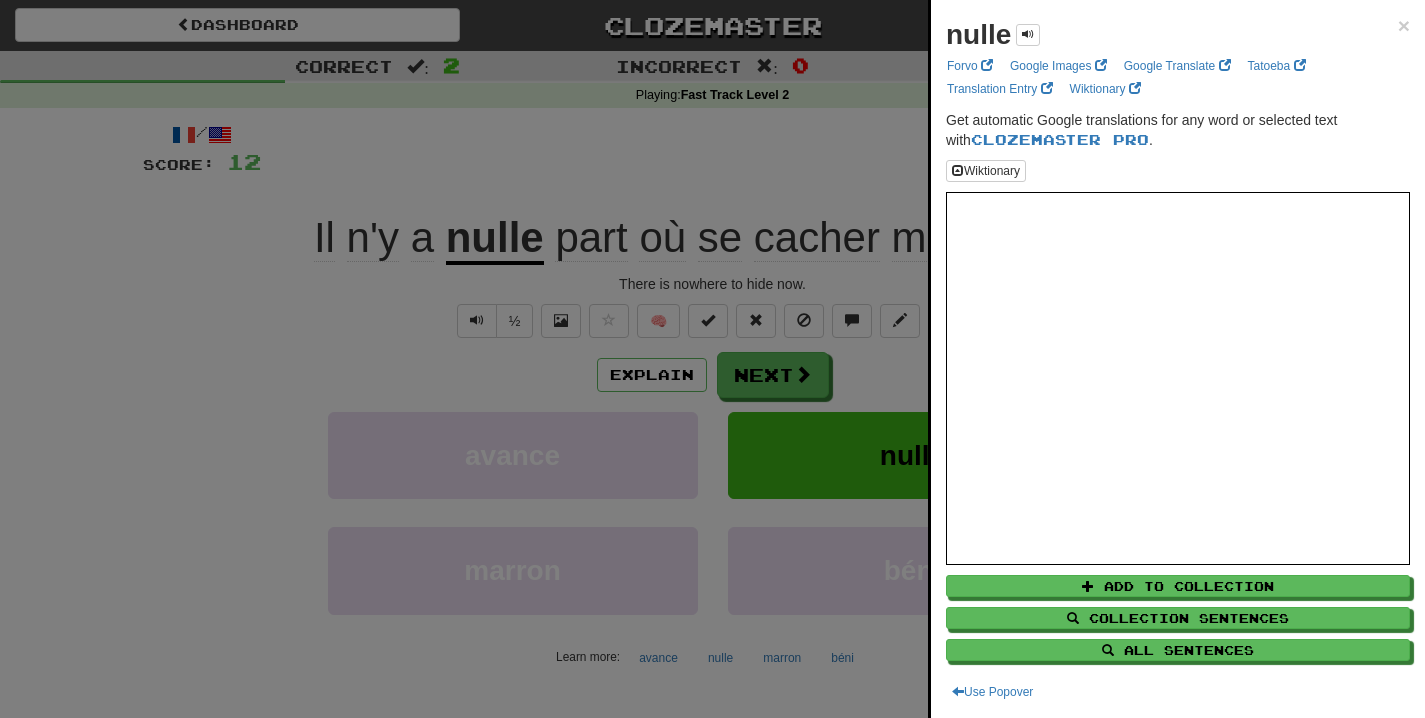 click at bounding box center (712, 359) 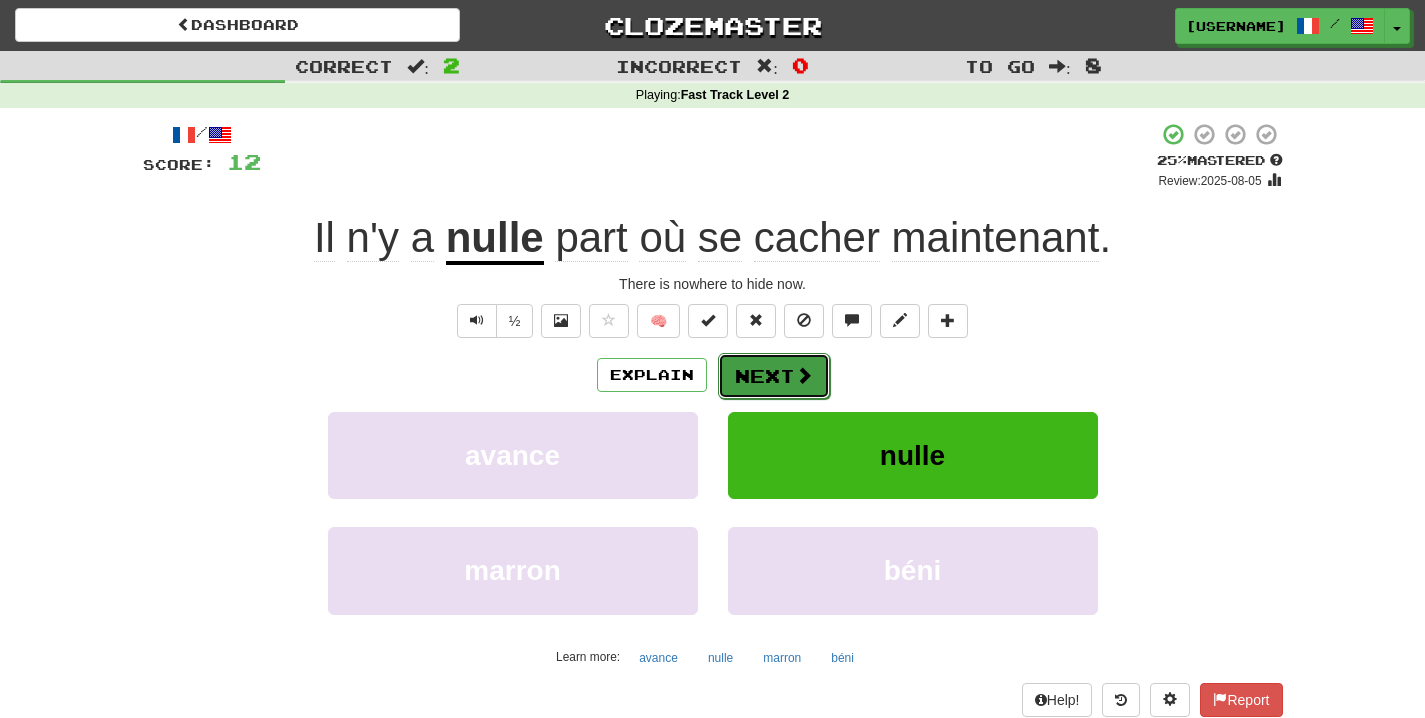 click on "Next" at bounding box center [774, 376] 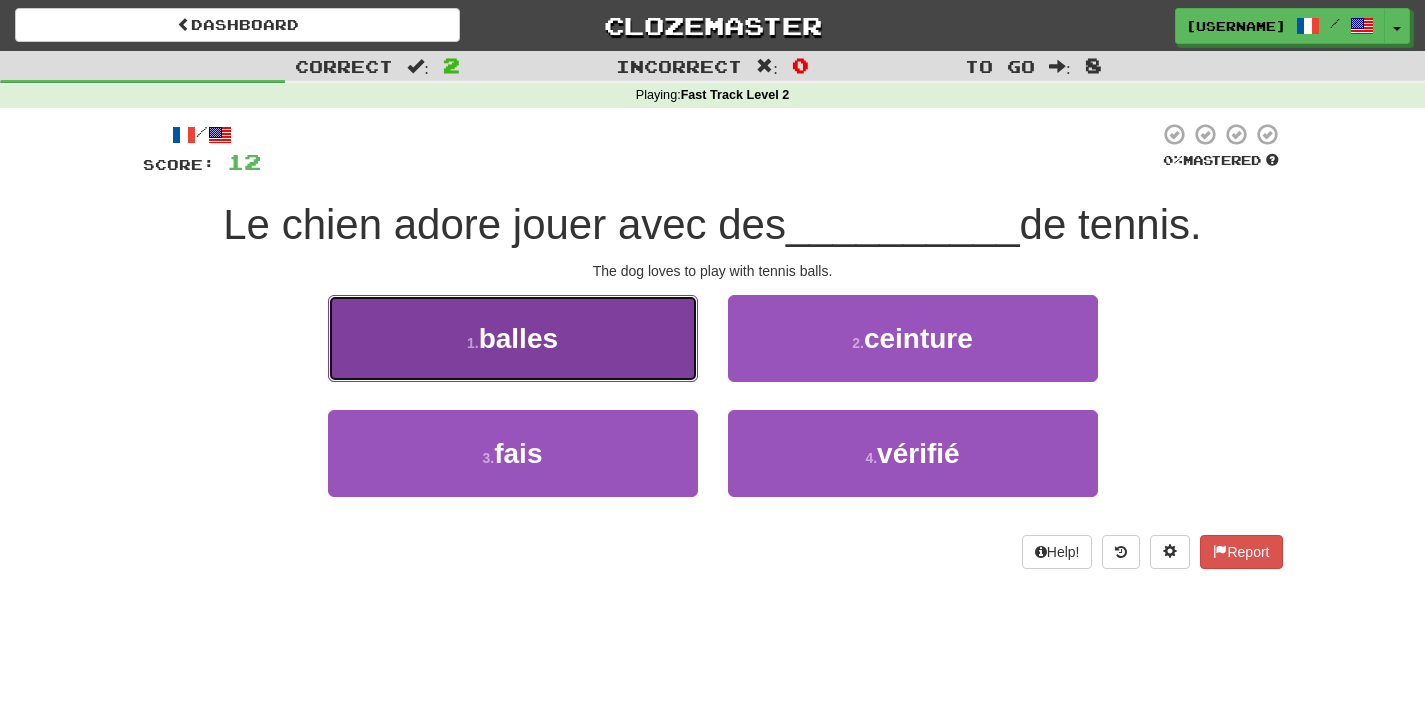 click on "1 .  balles" at bounding box center (513, 338) 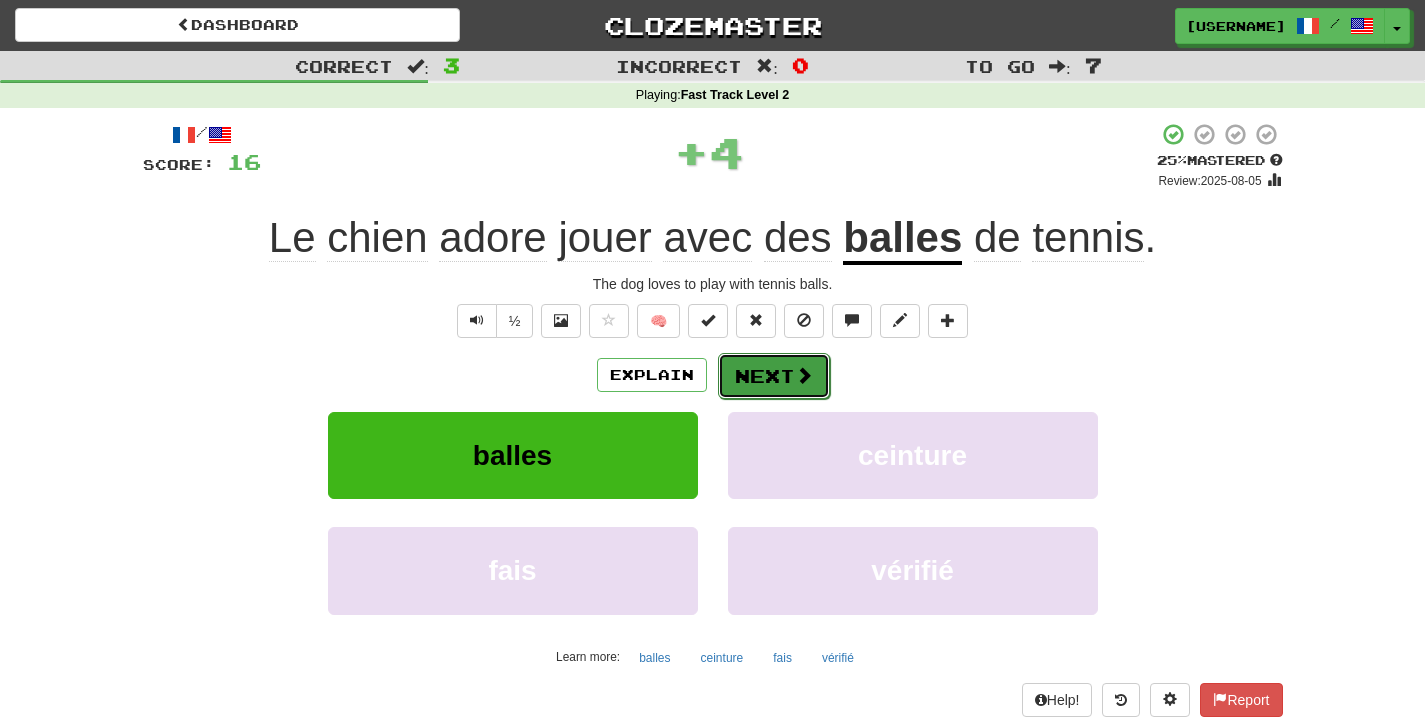 click on "Next" at bounding box center (774, 376) 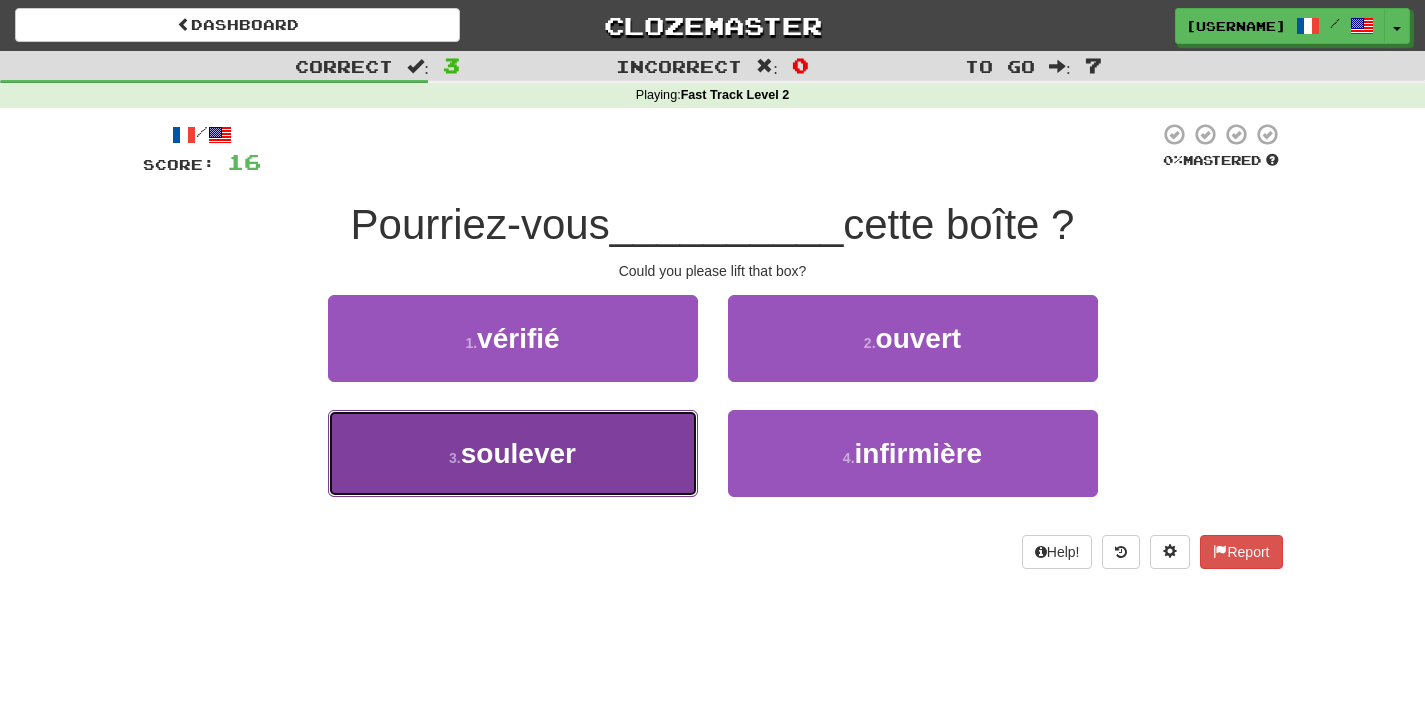 click on "3 .  soulever" at bounding box center [513, 453] 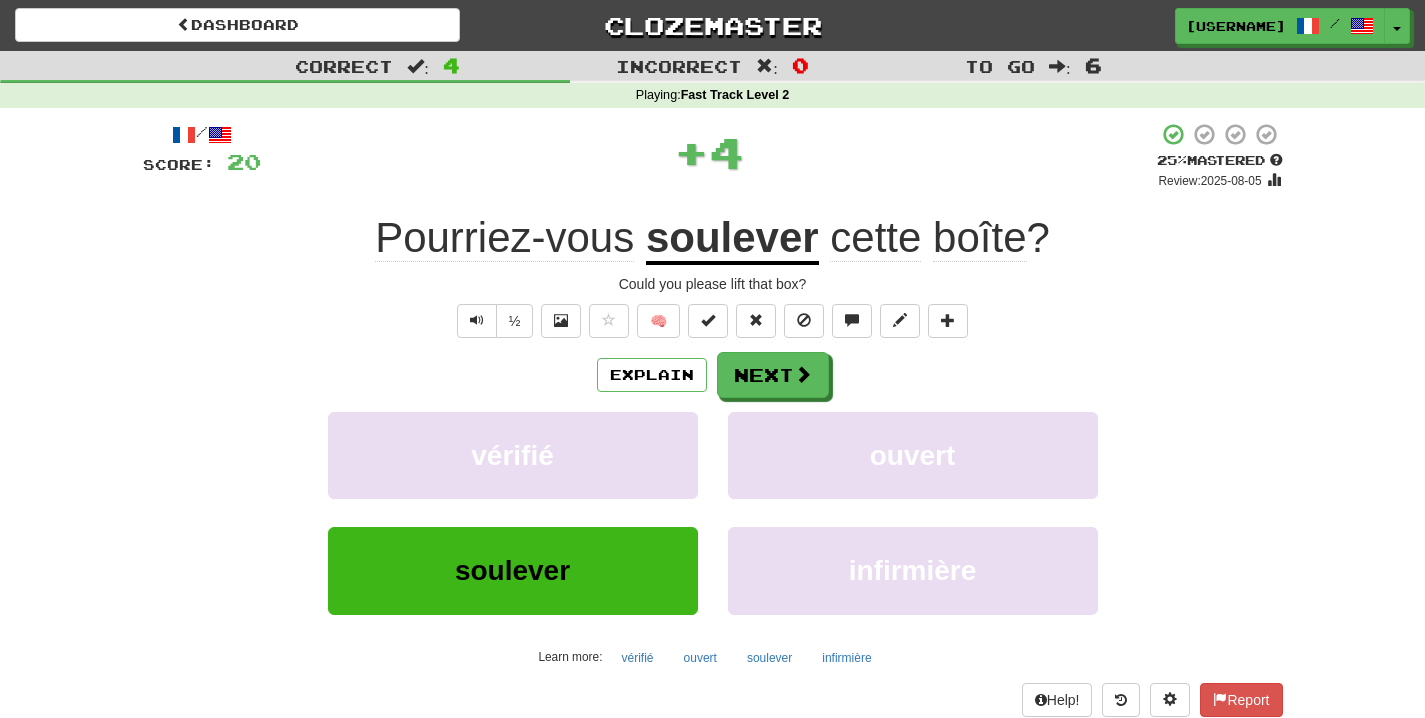 click on "soulever" at bounding box center [732, 239] 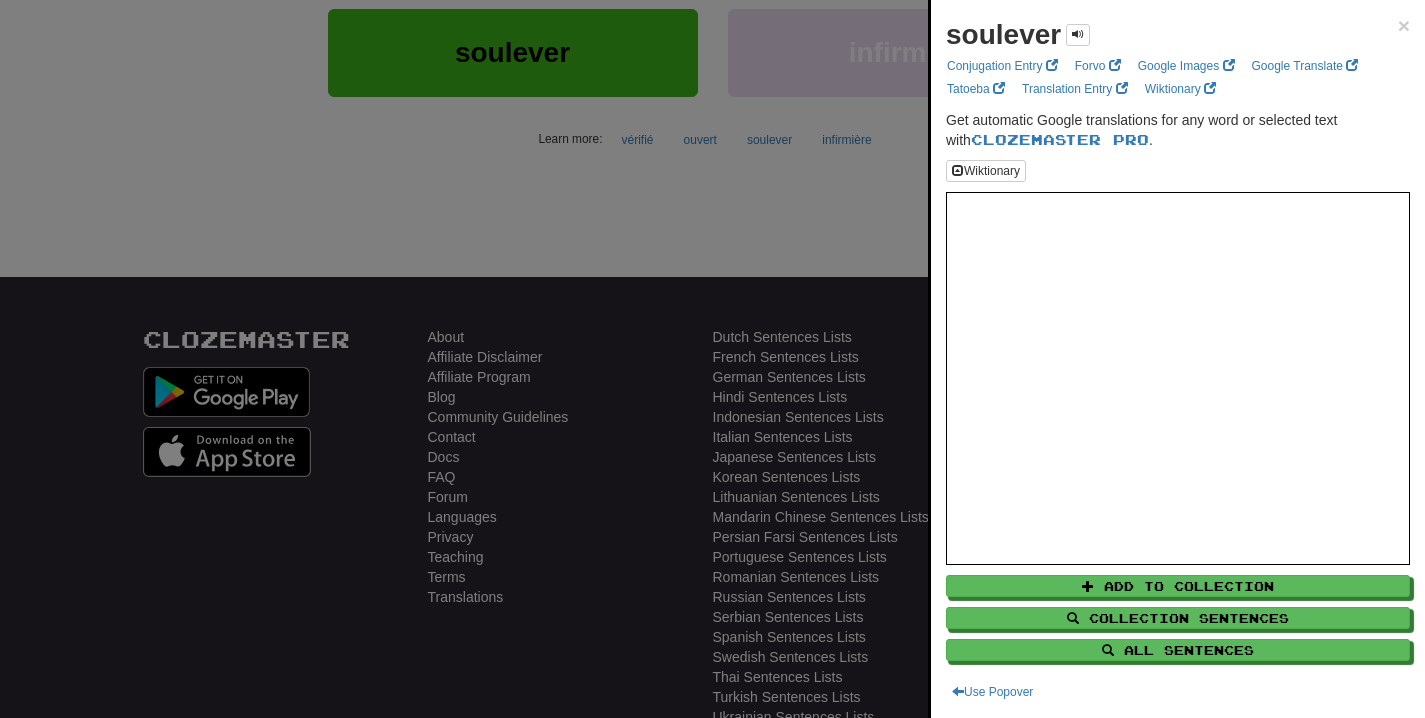 scroll, scrollTop: 564, scrollLeft: 0, axis: vertical 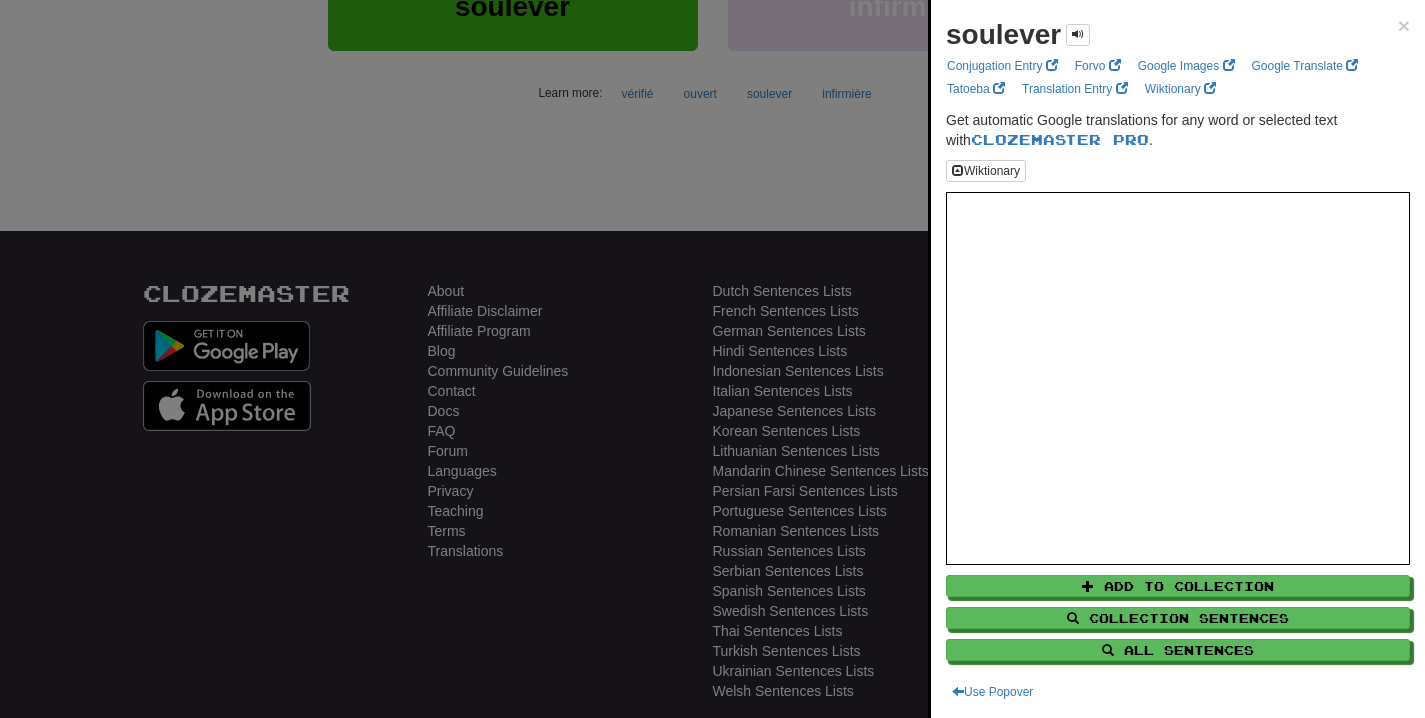click at bounding box center [712, 359] 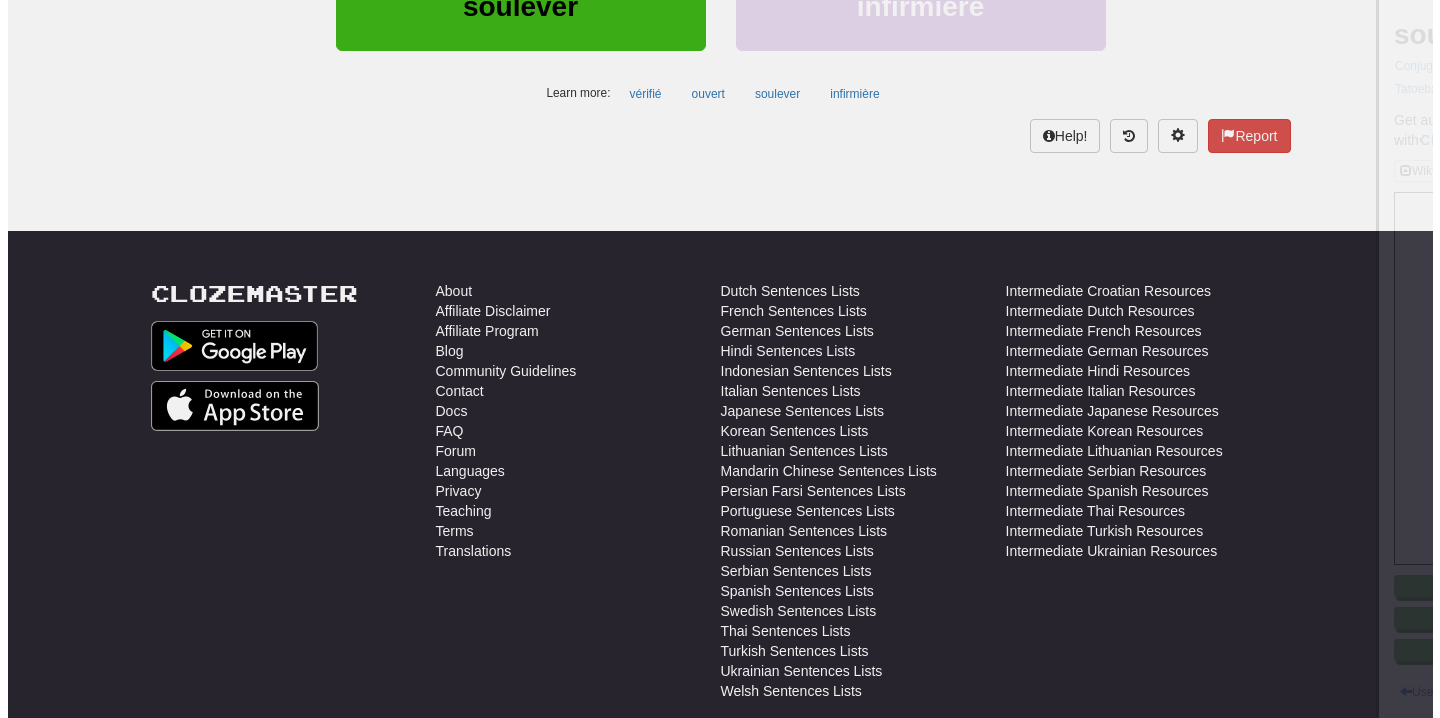 scroll, scrollTop: 0, scrollLeft: 0, axis: both 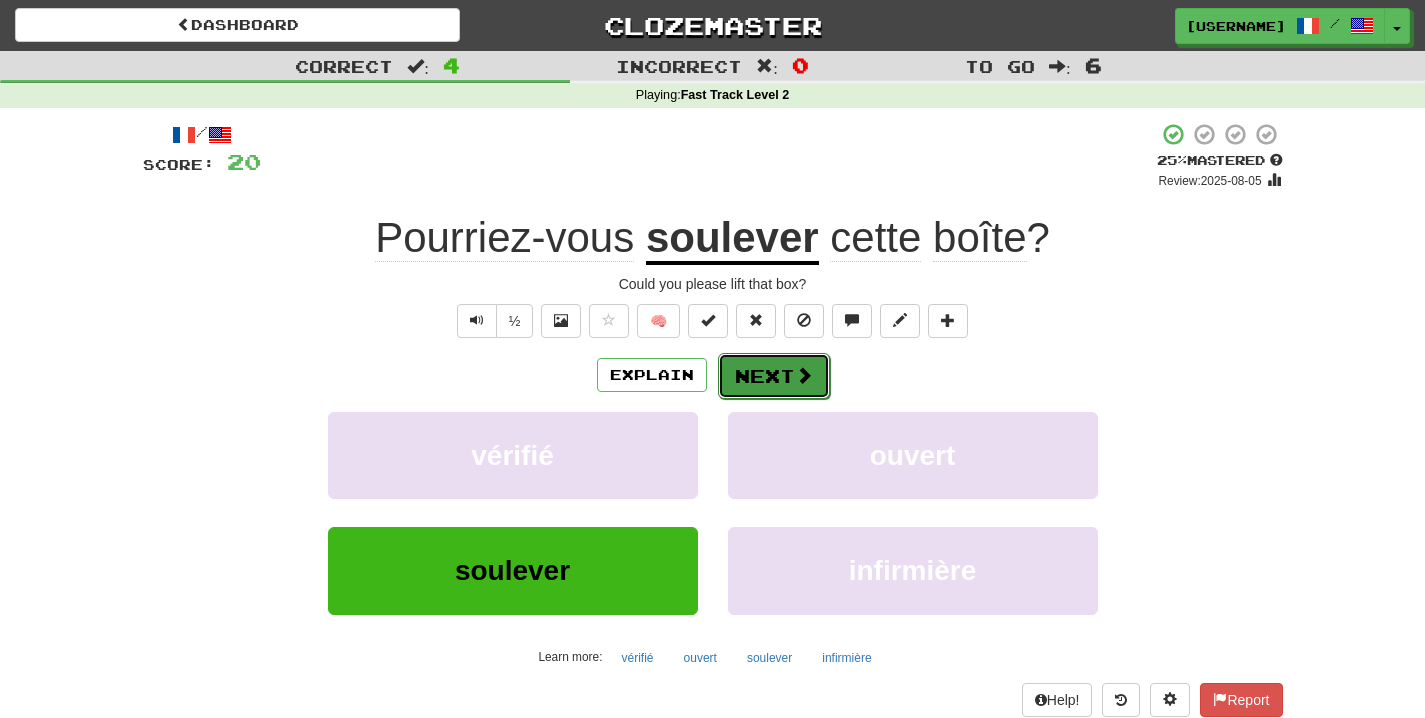 click on "Next" at bounding box center [774, 376] 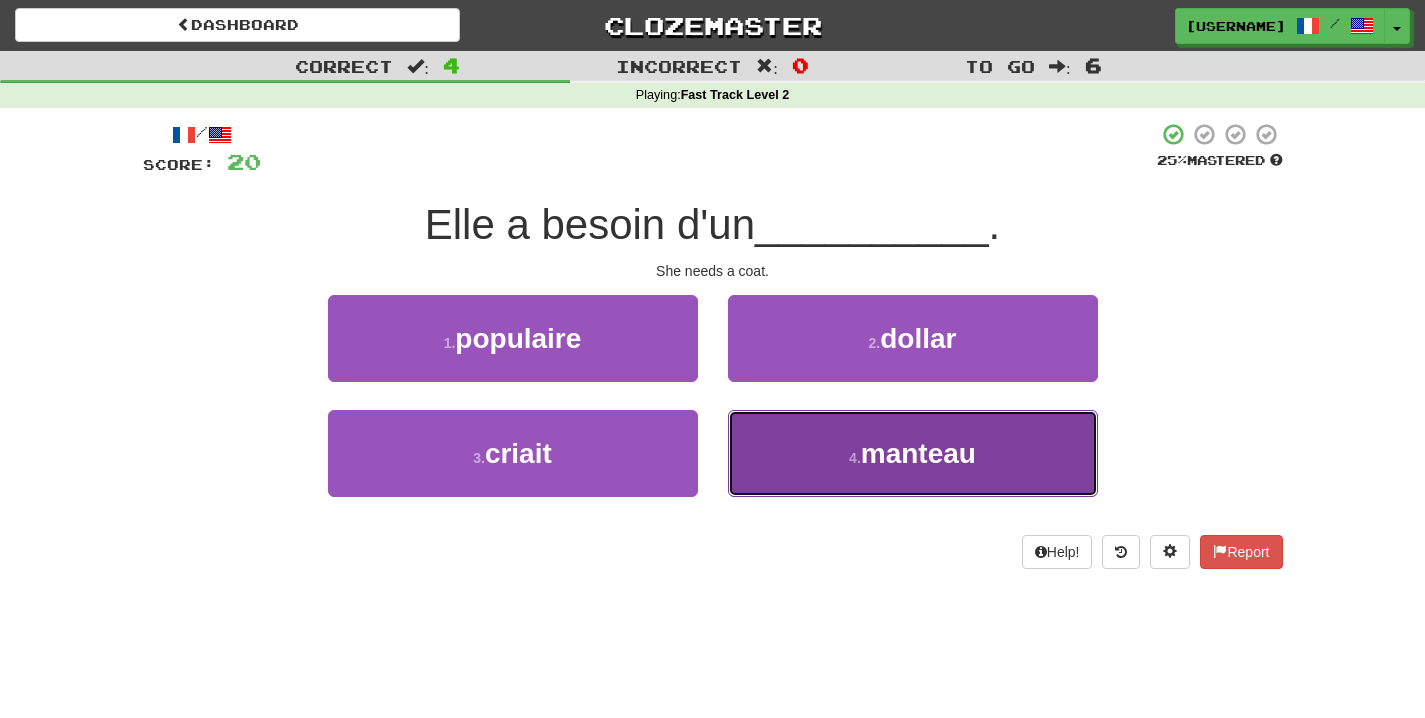 click on "4 .  manteau" at bounding box center [913, 453] 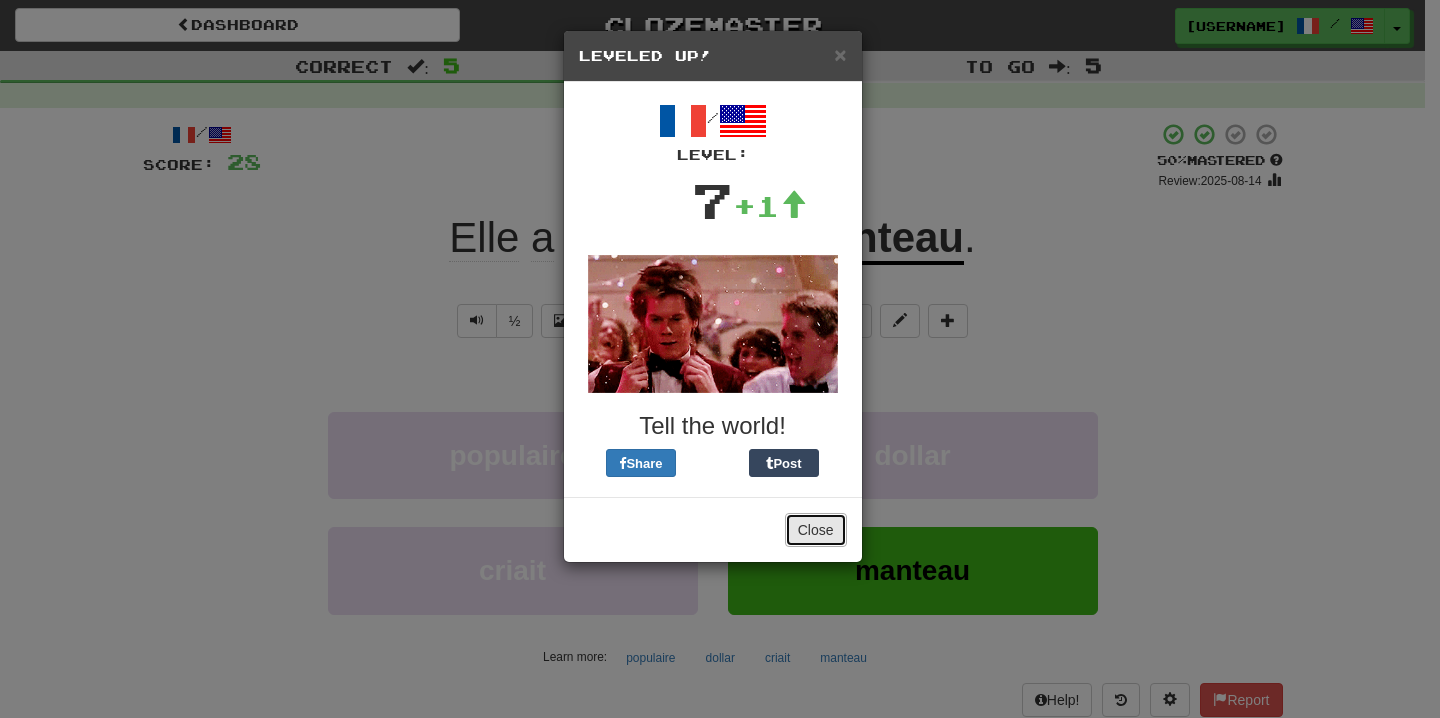 click on "Close" at bounding box center (816, 530) 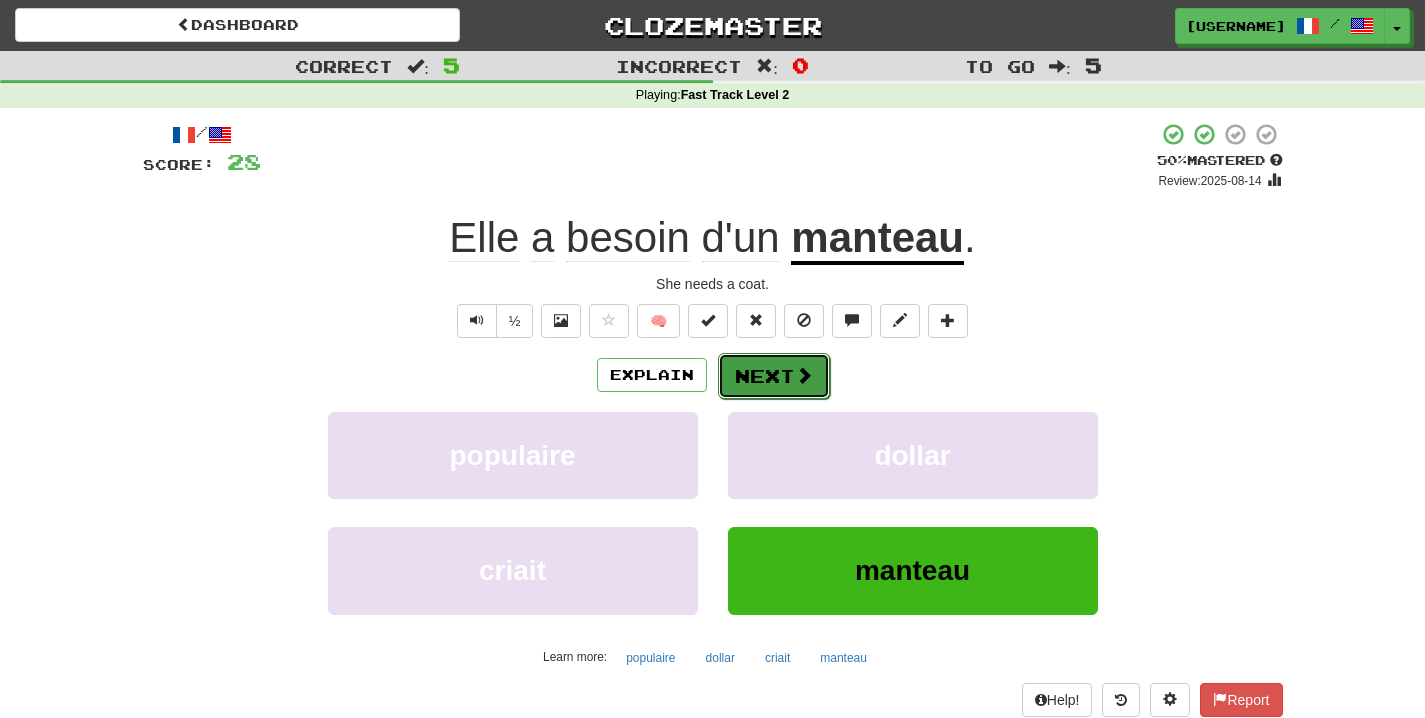 click on "Next" at bounding box center [774, 376] 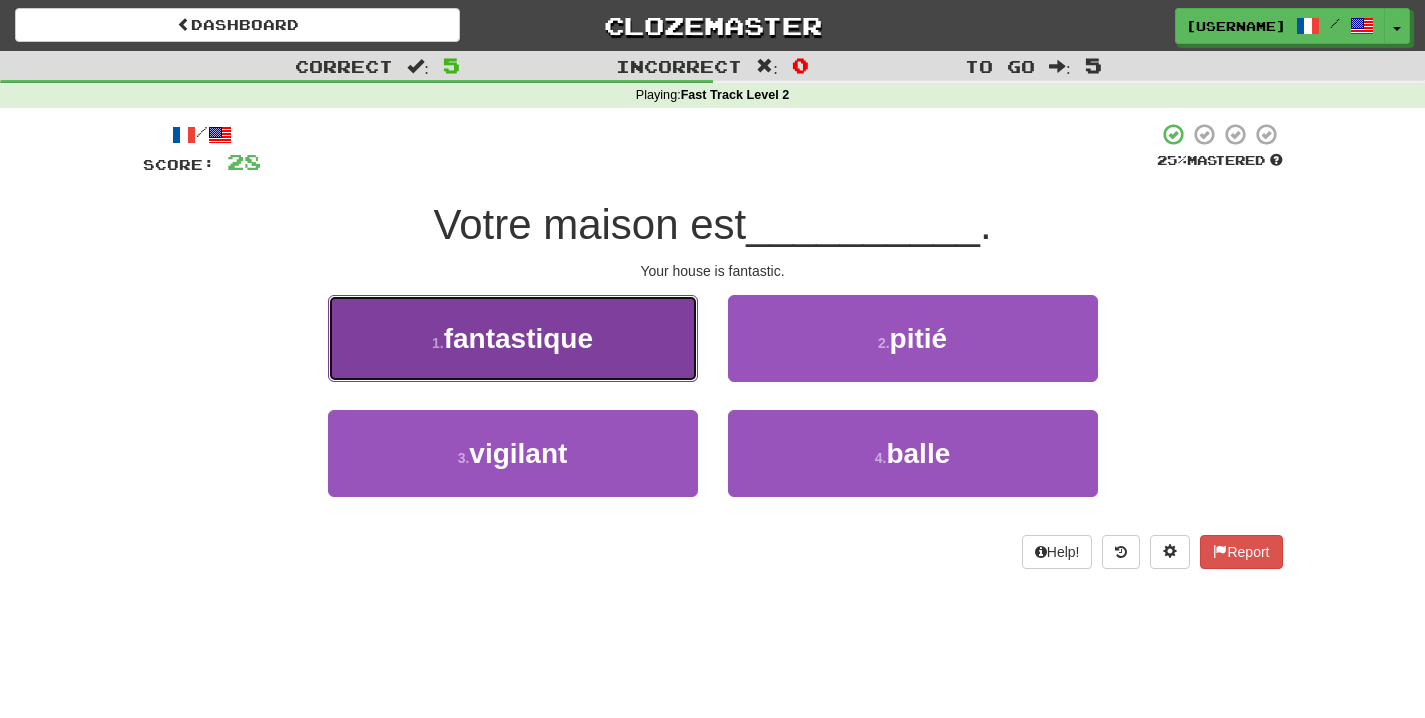 click on "fantastique" at bounding box center [518, 338] 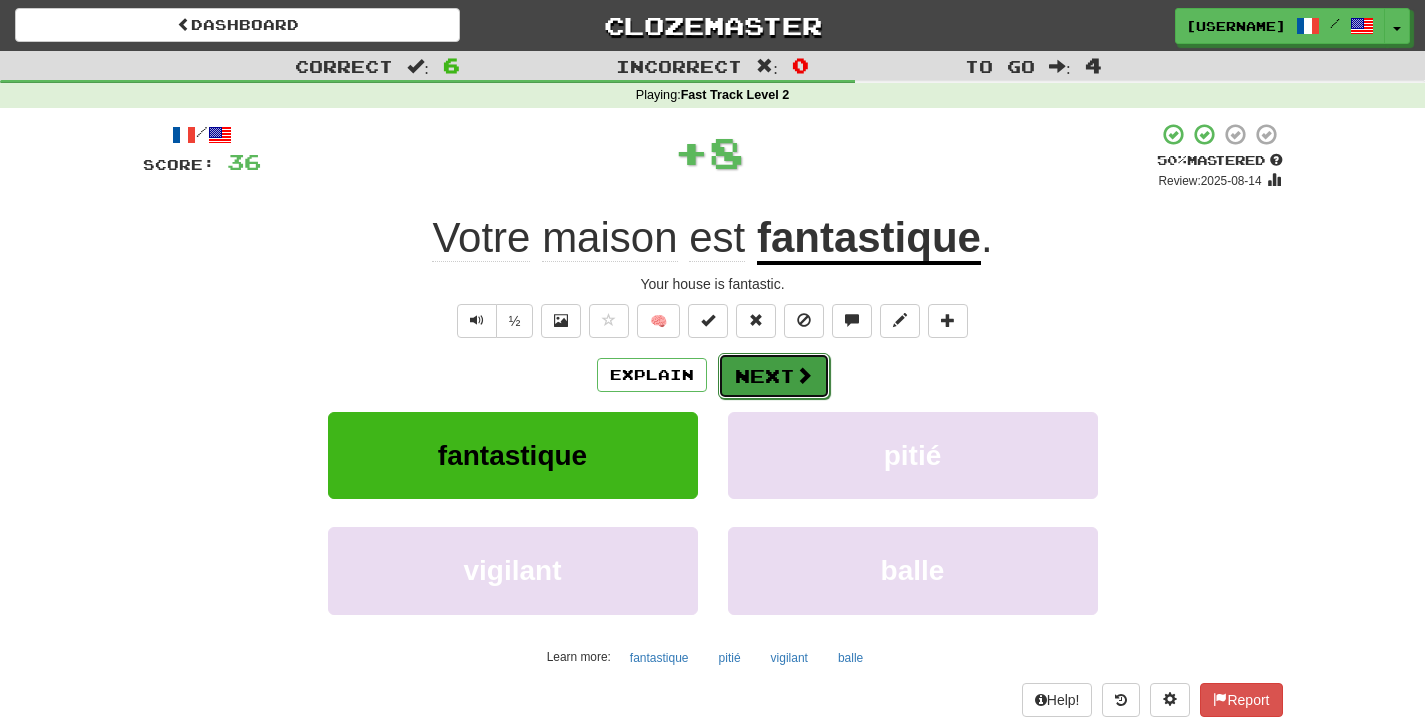 click at bounding box center [804, 375] 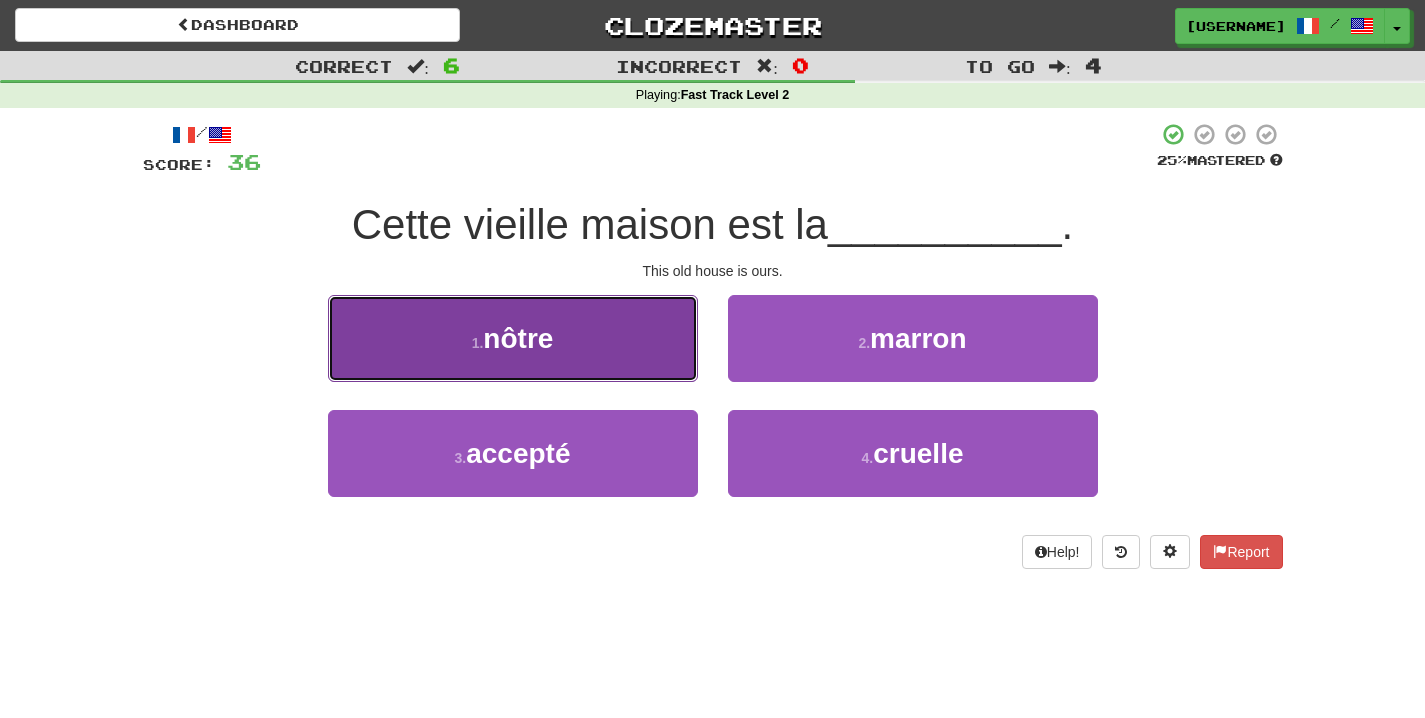 click on "1 .  nôtre" at bounding box center (513, 338) 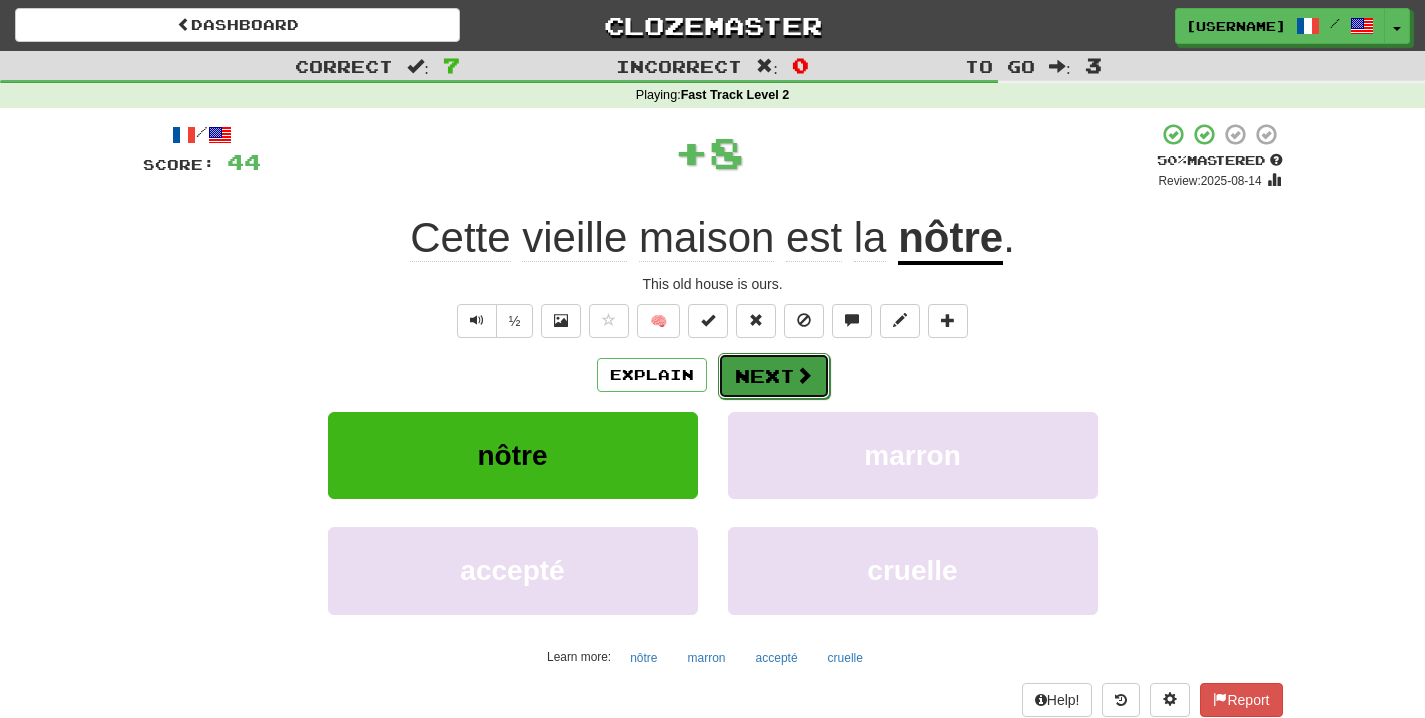 click on "Next" at bounding box center [774, 376] 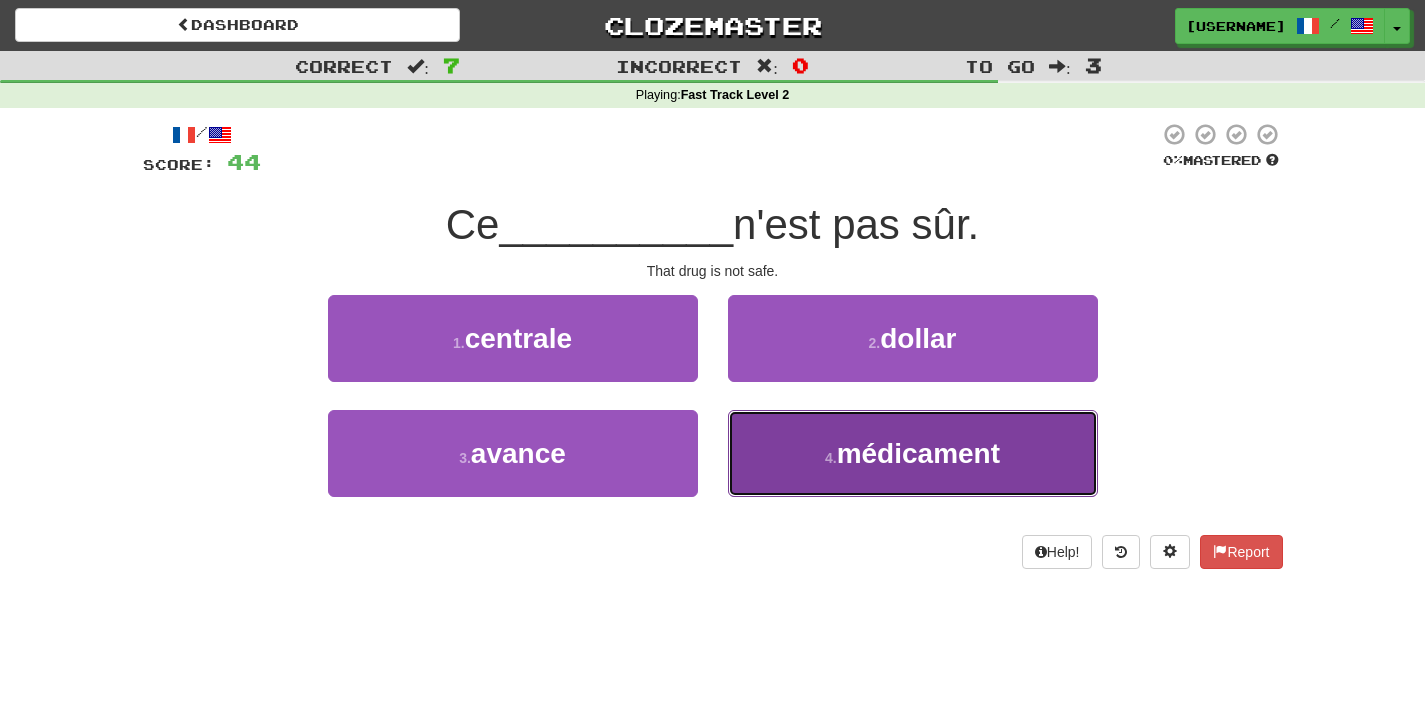 click on "4 .  médicament" at bounding box center (913, 453) 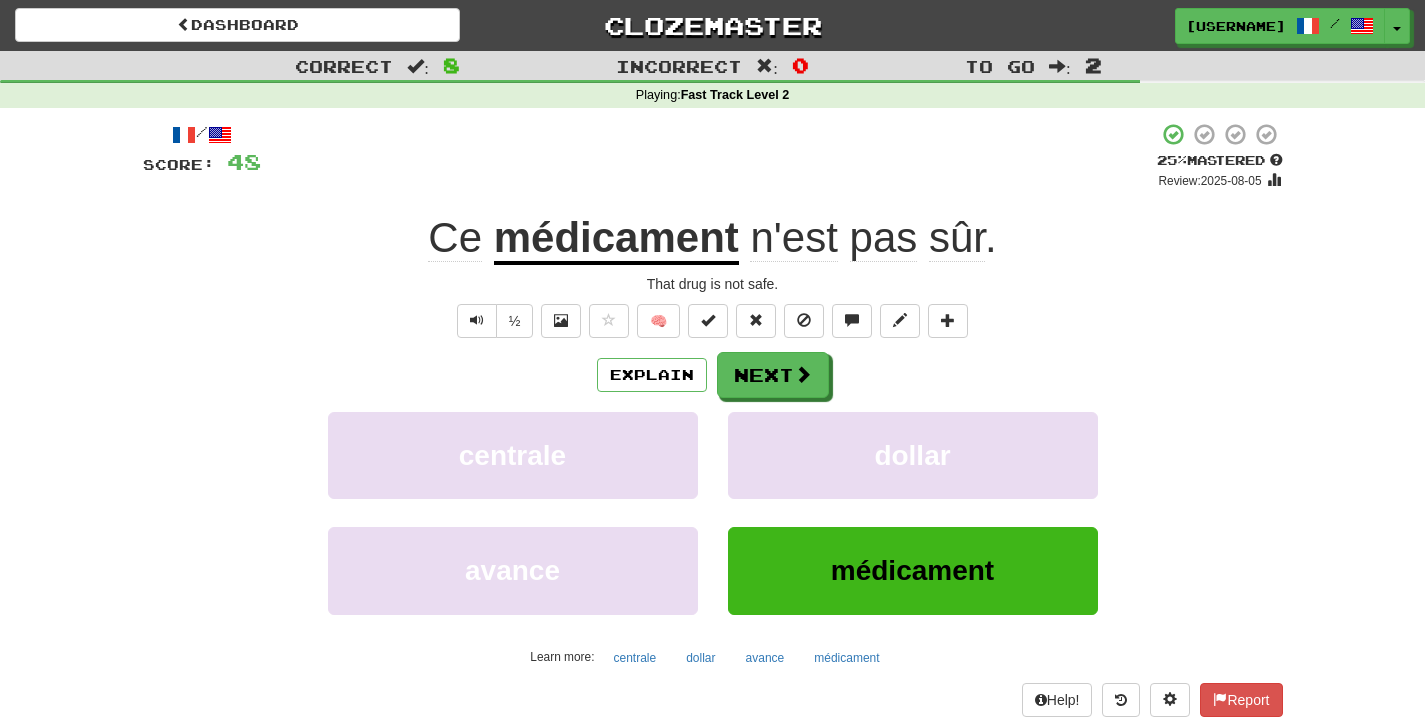 click on "sûr" at bounding box center [957, 238] 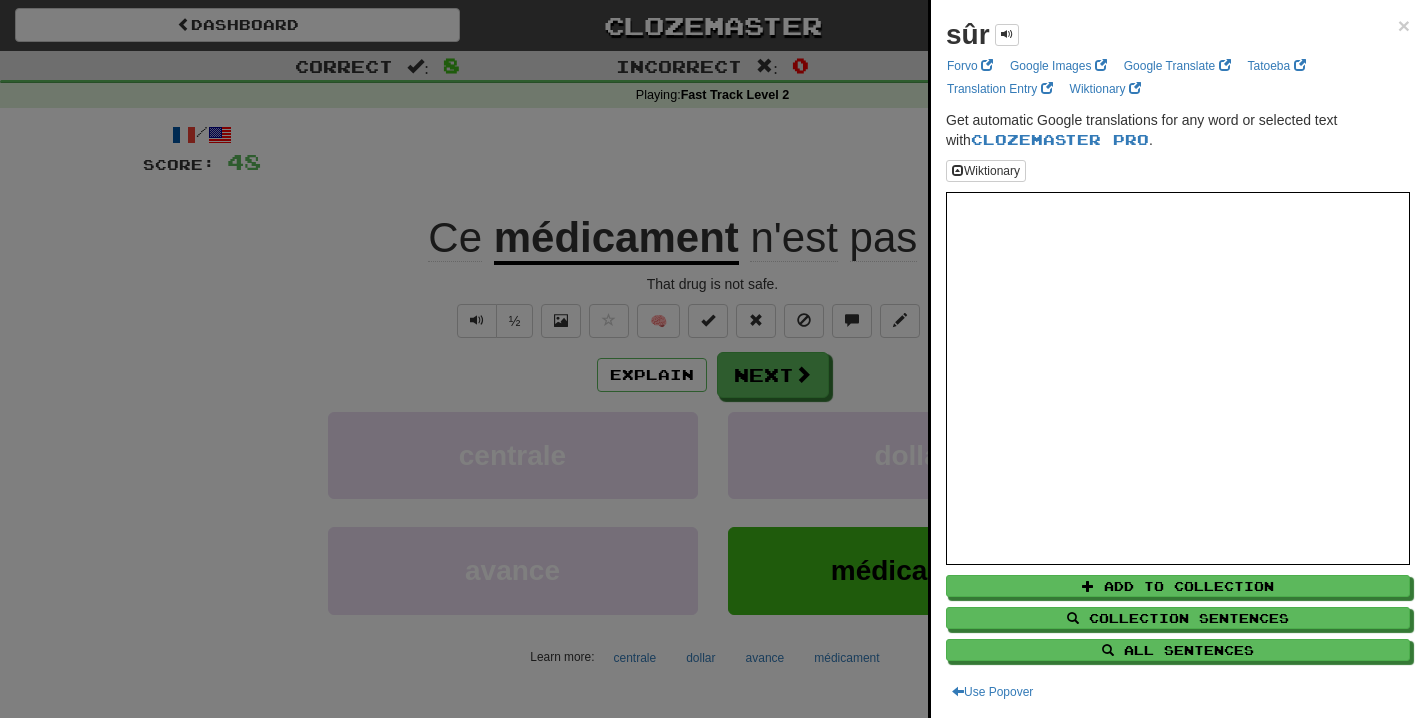 click on "sûr × Forvo   Google Images   Google Translate   Tatoeba   Translation Entry   Wiktionary   Get automatic Google translations for any word or selected text with  Clozemaster Pro .  Wiktionary   Add to Collection   Collection Sentences   All Sentences  Use Popover" at bounding box center [1176, 359] 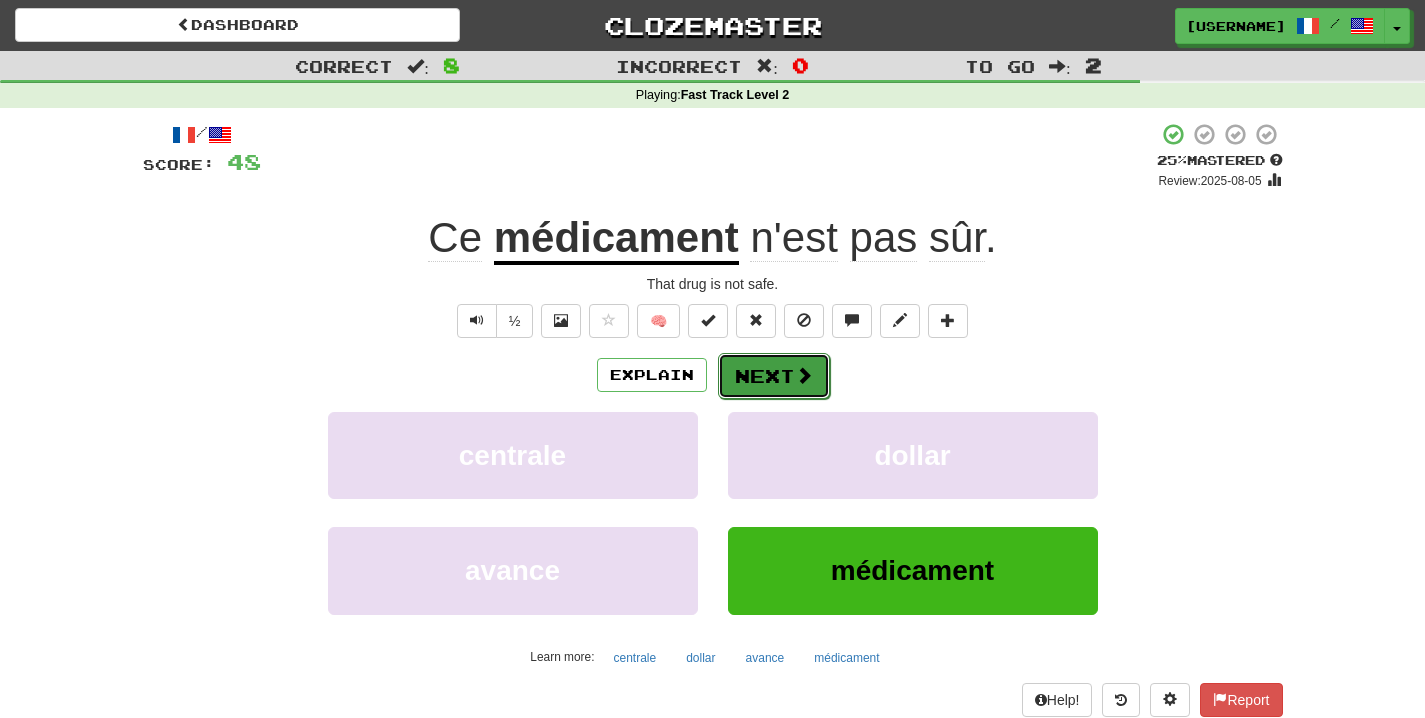 click on "Next" at bounding box center [774, 376] 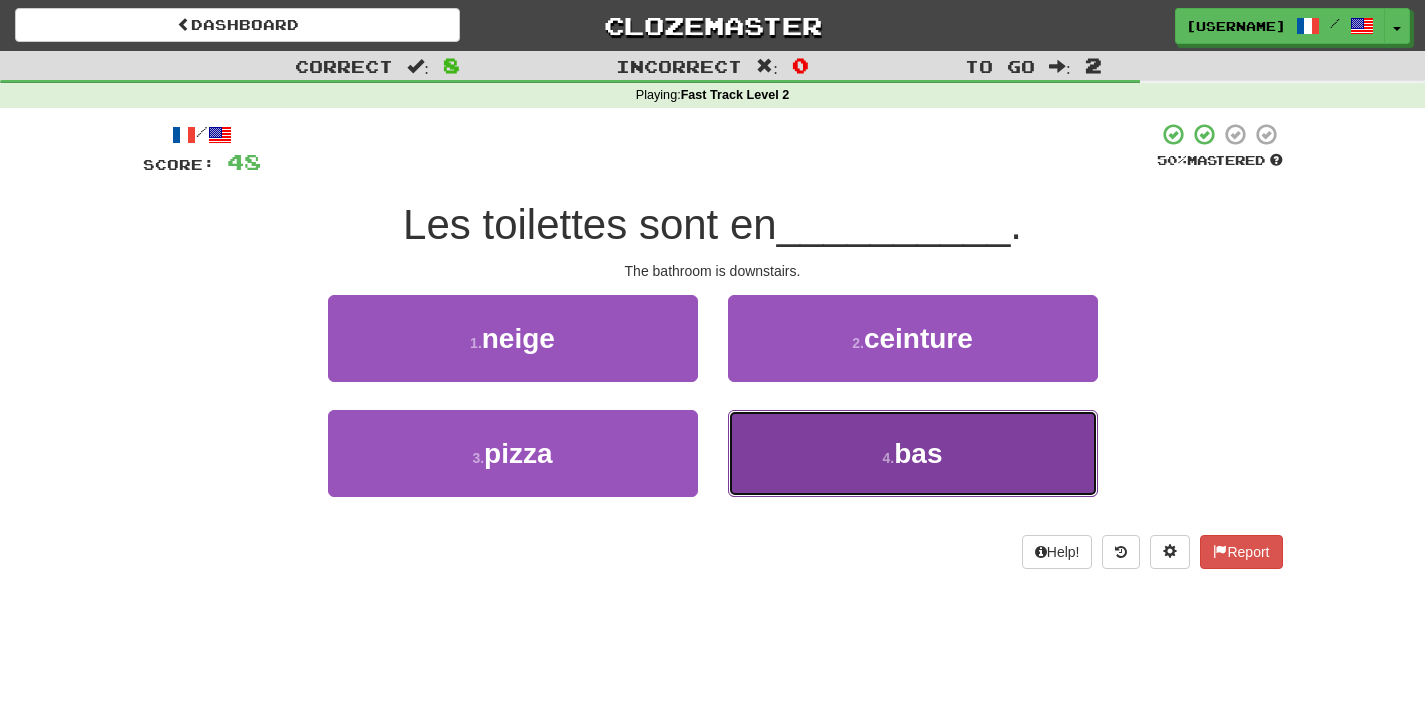 click on "4 .  bas" at bounding box center (913, 453) 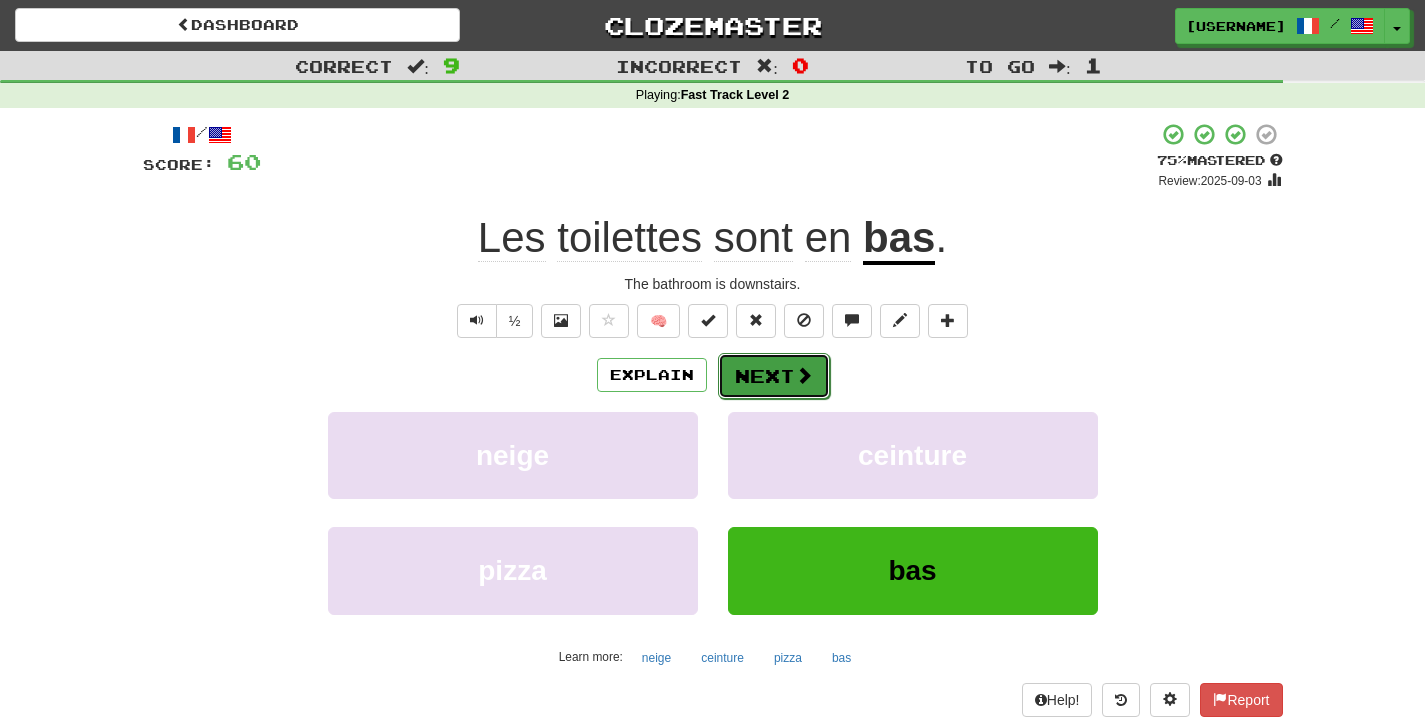 click on "Next" at bounding box center [774, 376] 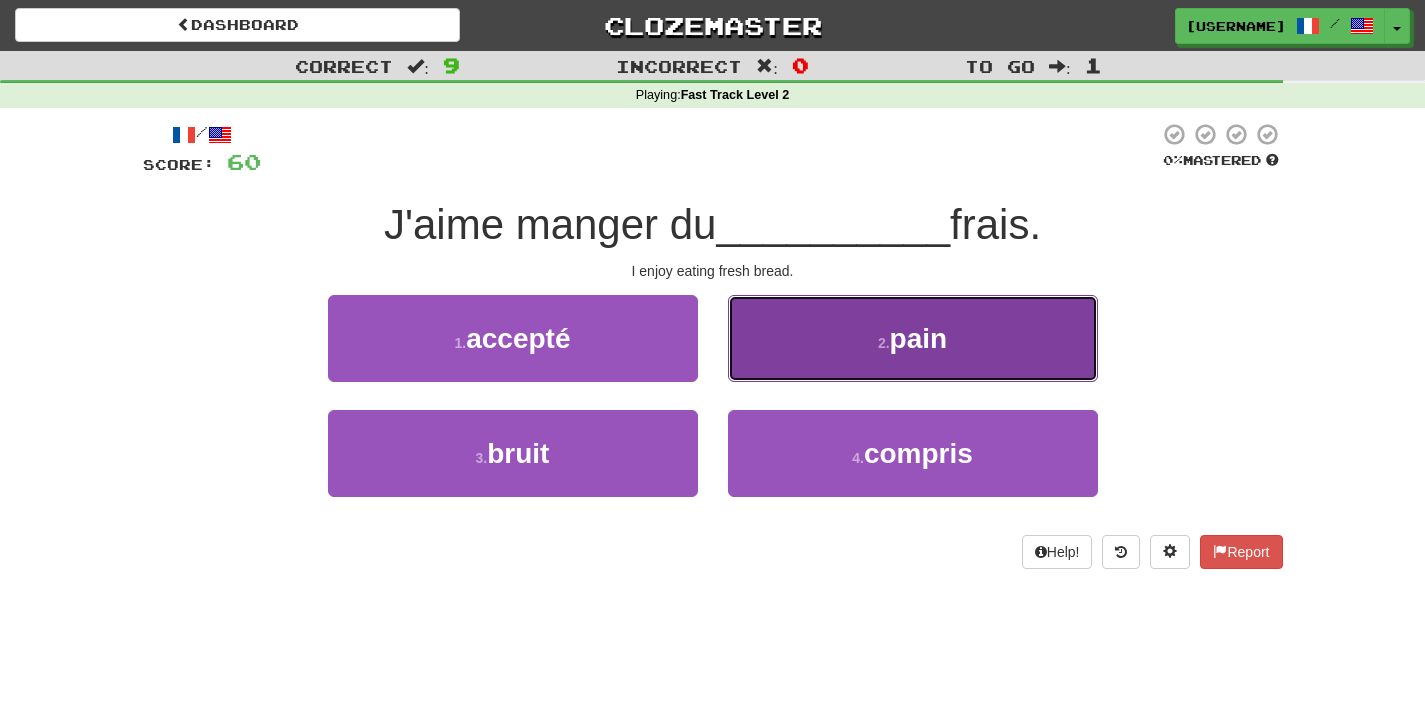 click on "pain" at bounding box center (919, 338) 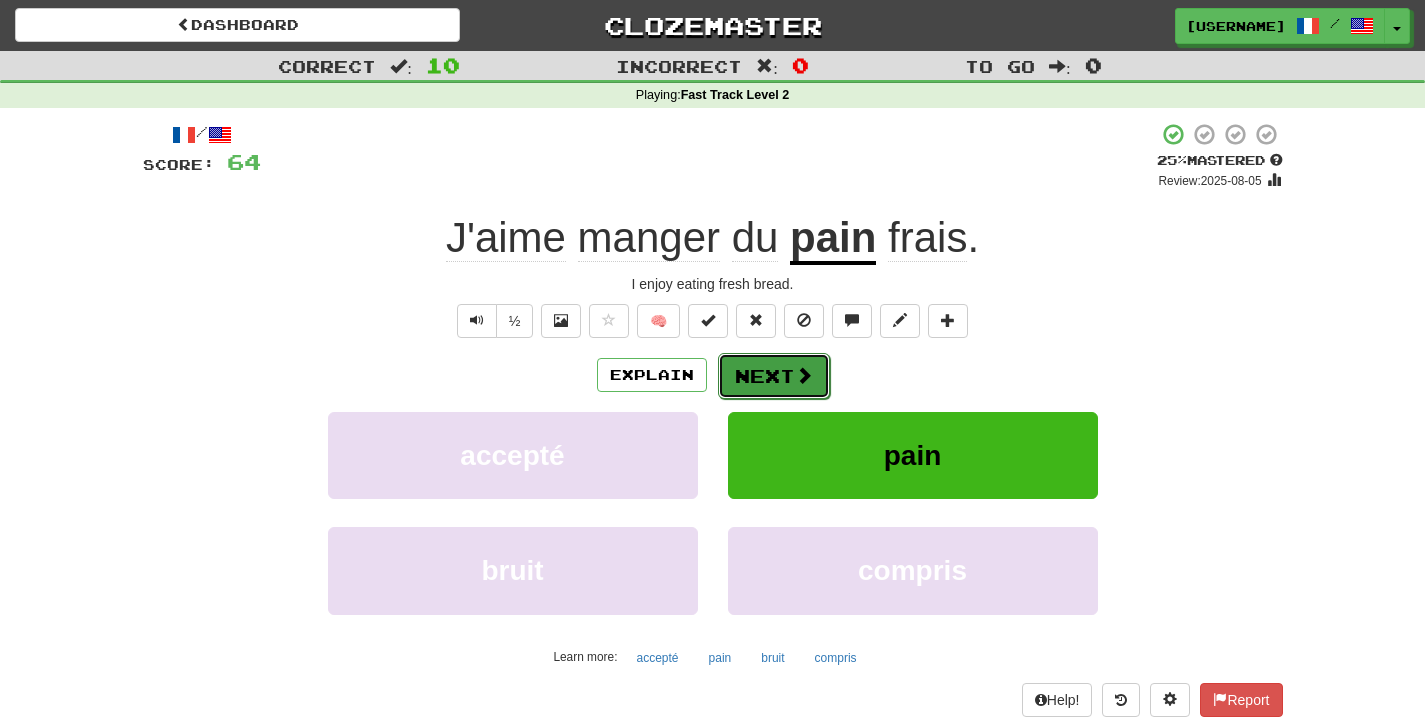 click on "Next" at bounding box center [774, 376] 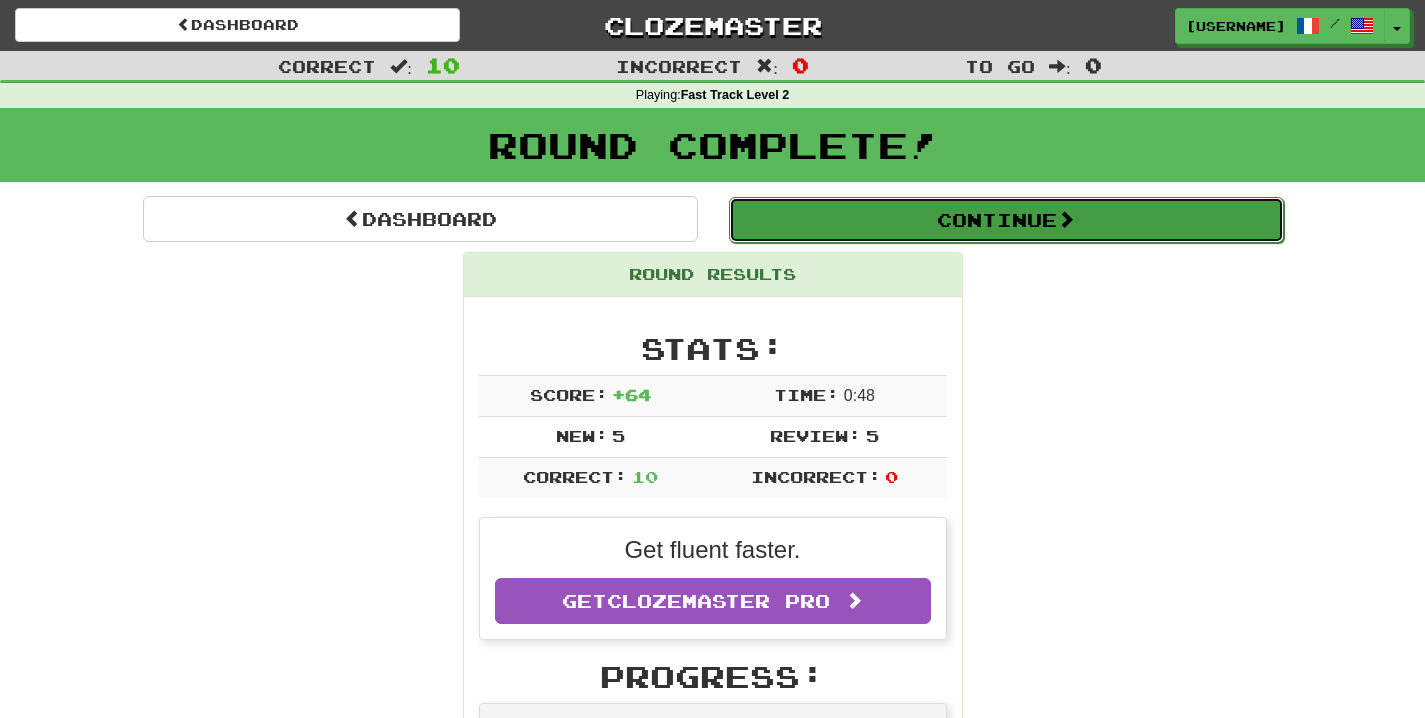 click on "Continue" at bounding box center (1006, 220) 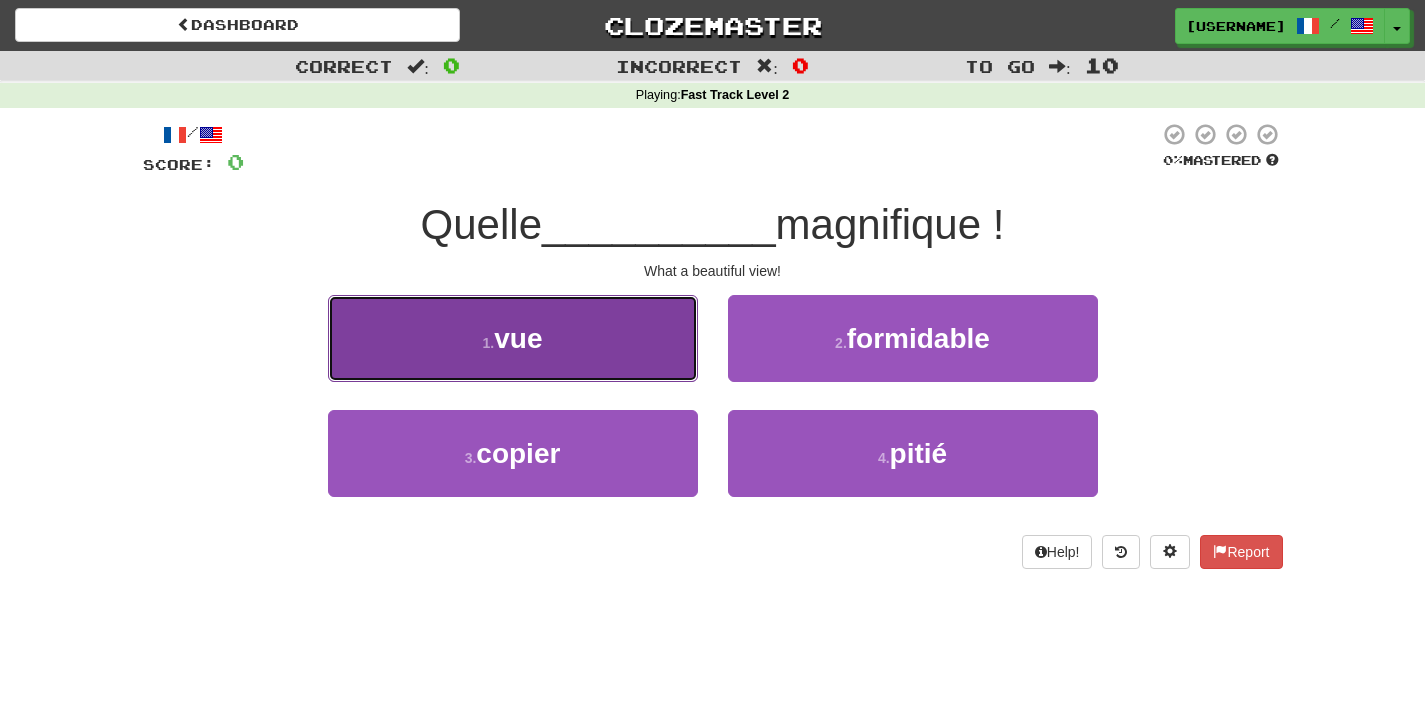 click on "1 .  vue" at bounding box center (513, 338) 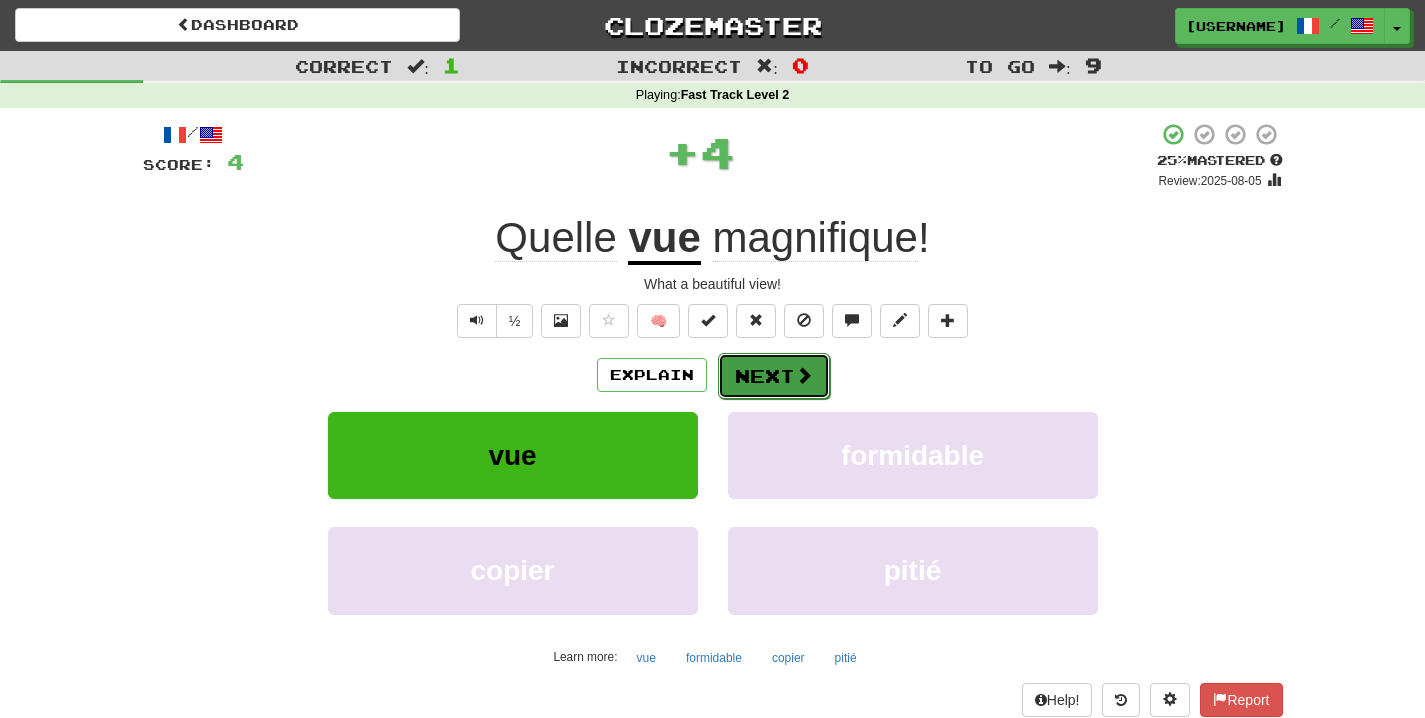 click on "Next" at bounding box center [774, 376] 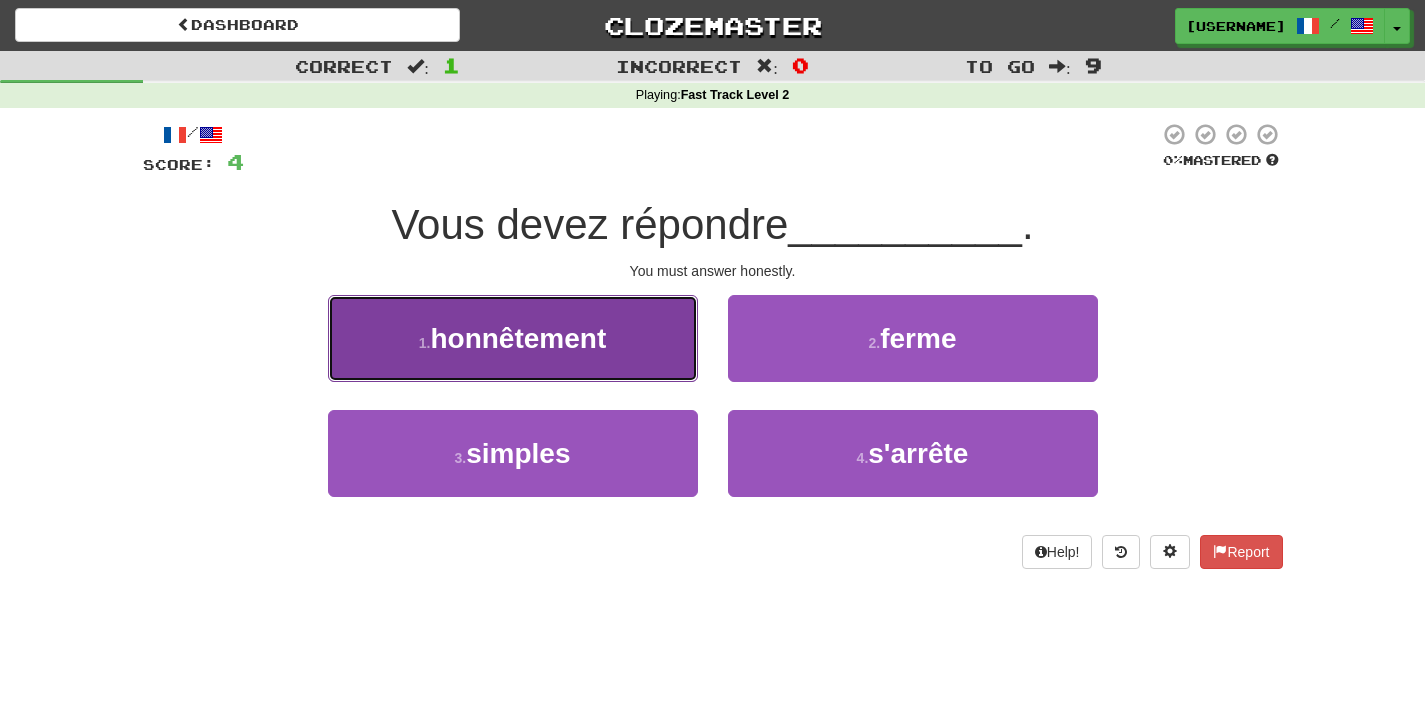 click on "honnêtement" at bounding box center [518, 338] 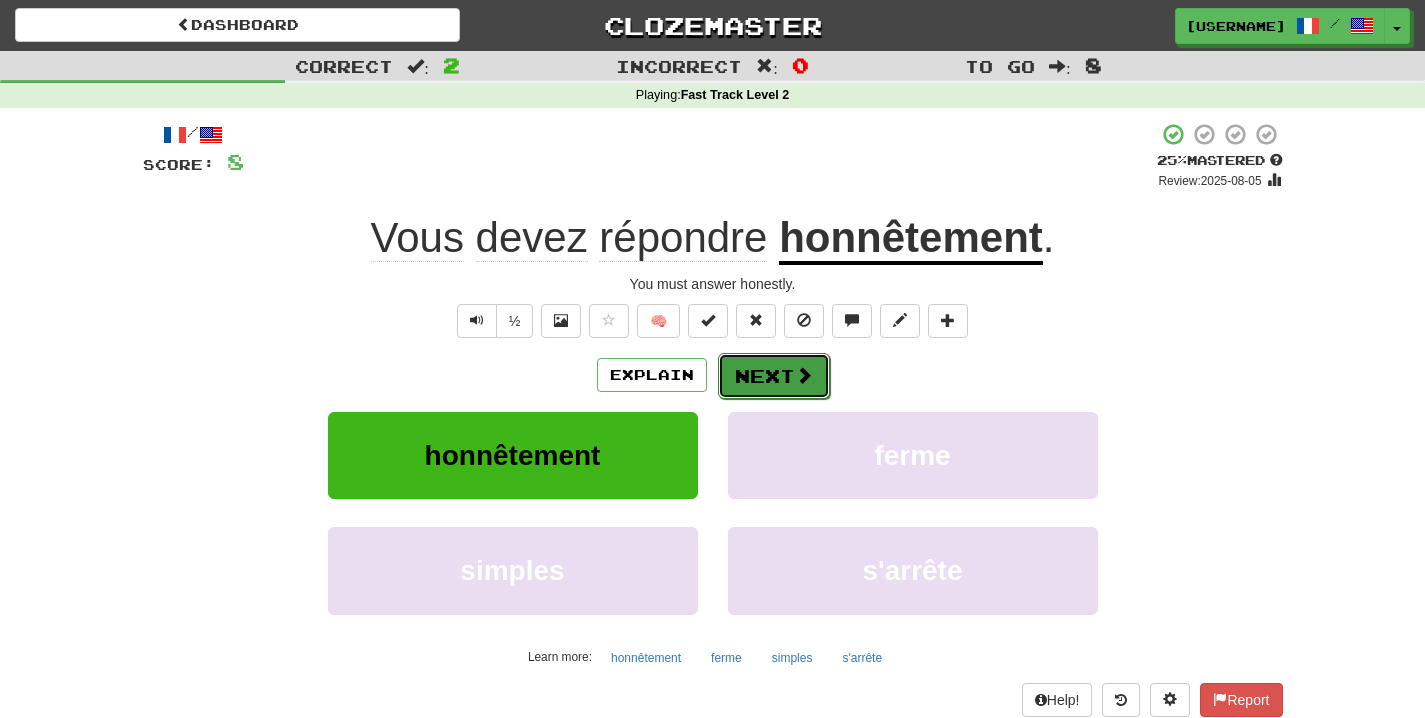 click on "Next" at bounding box center (774, 376) 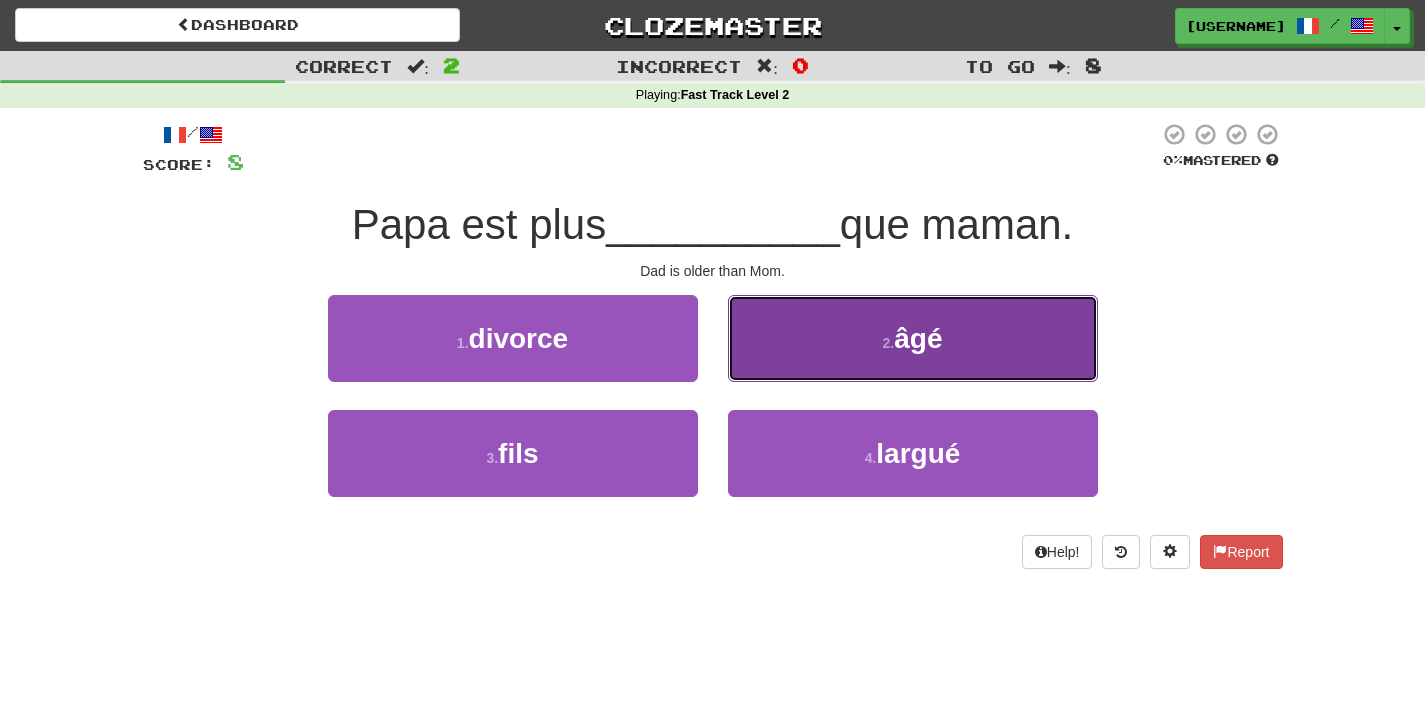 click on "2 .  âgé" at bounding box center [913, 338] 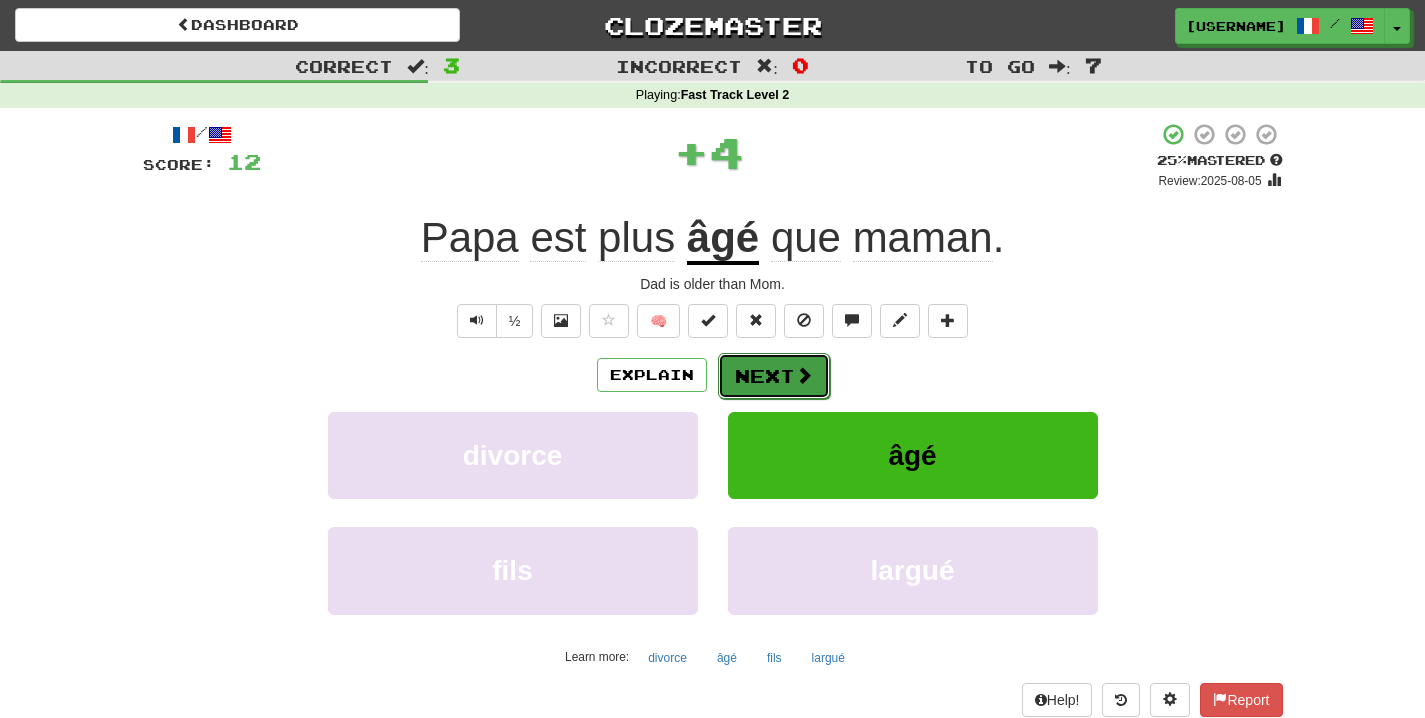click at bounding box center [804, 375] 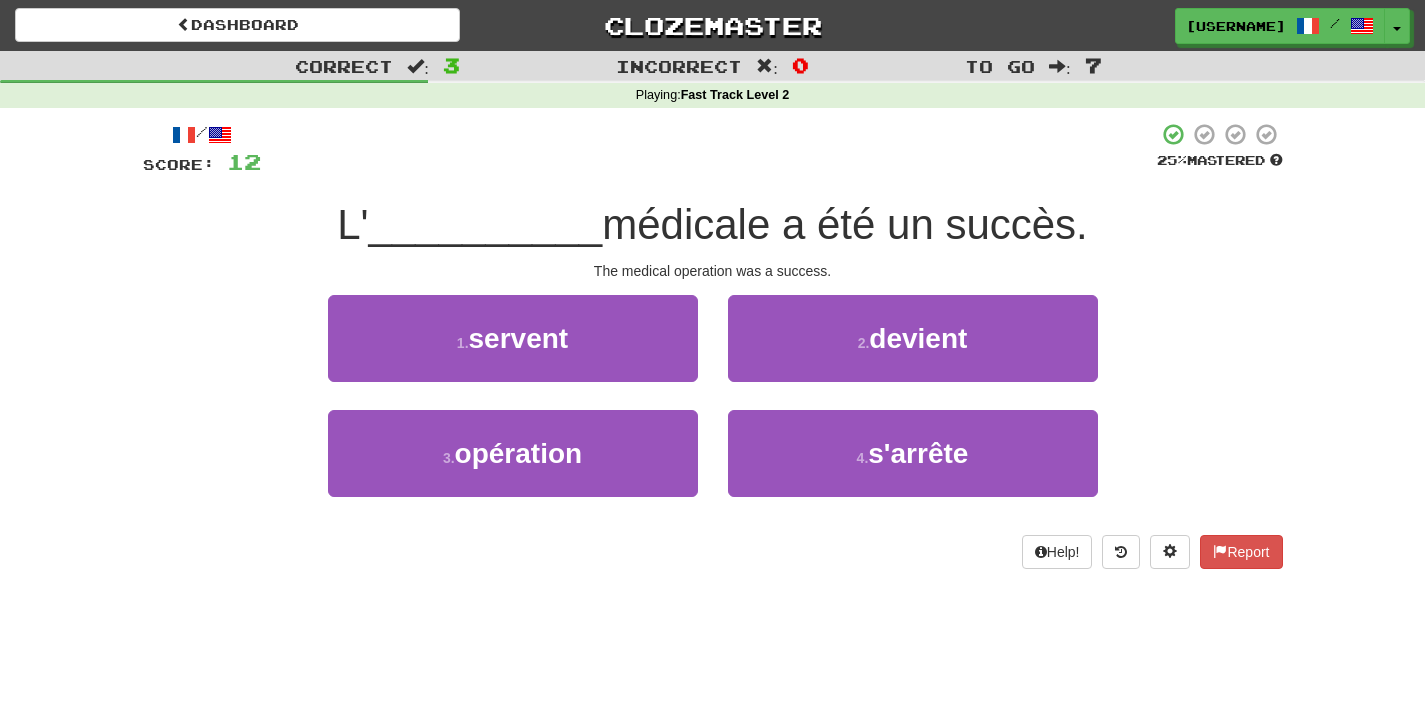 click on "3 .  opération" at bounding box center [513, 467] 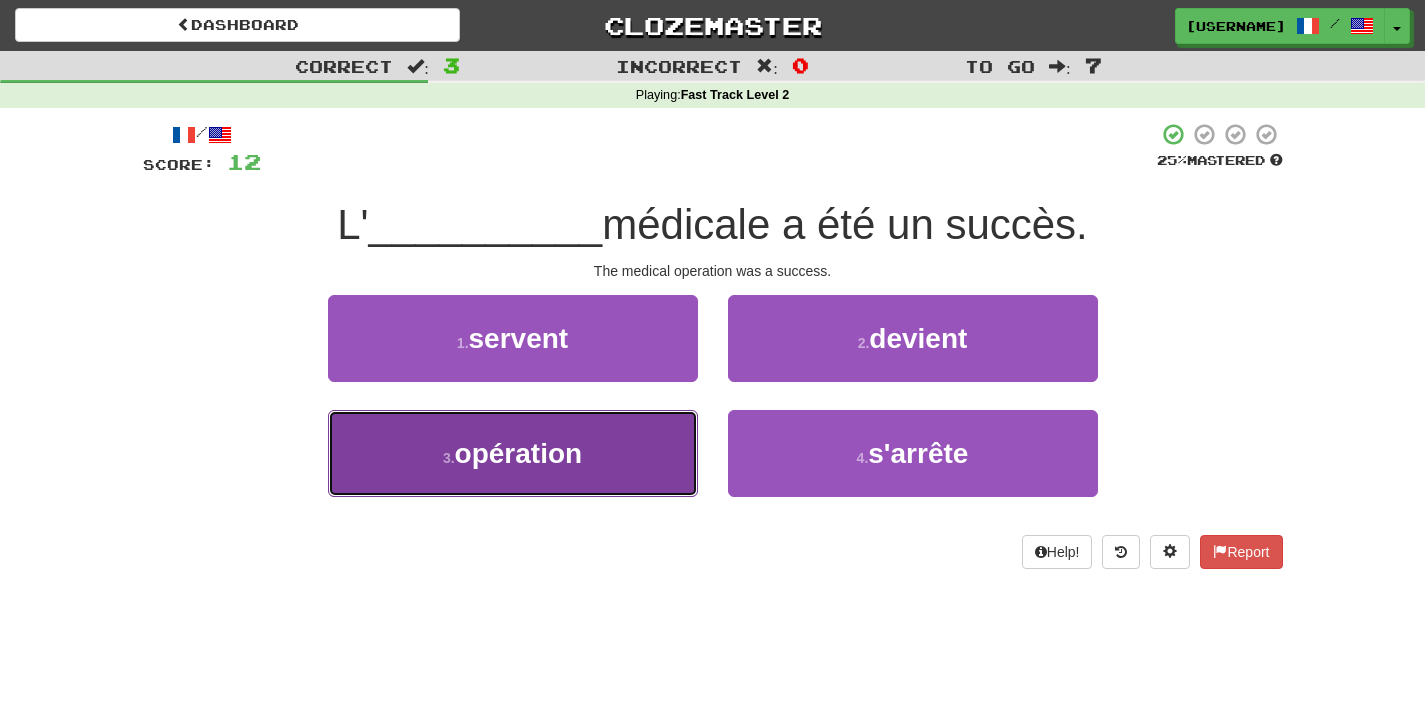 click on "opération" at bounding box center (519, 453) 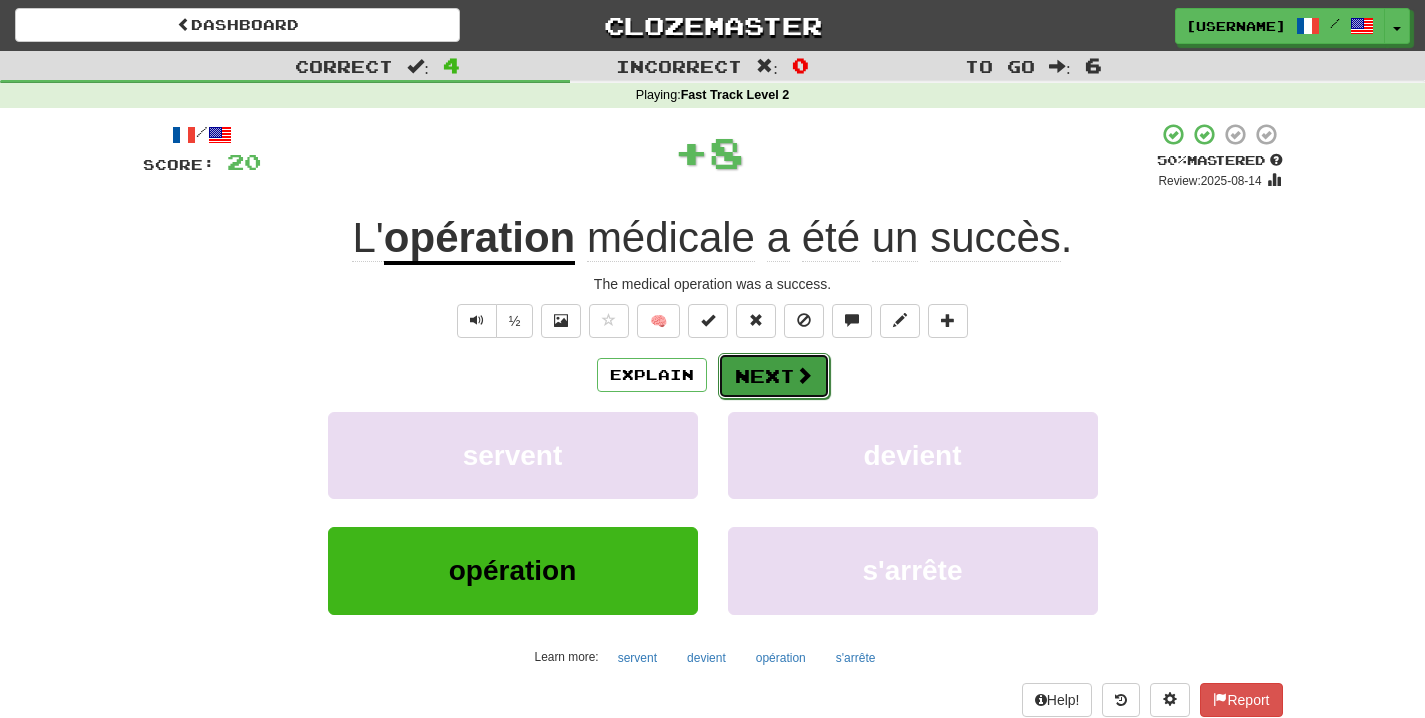 click on "Next" at bounding box center (774, 376) 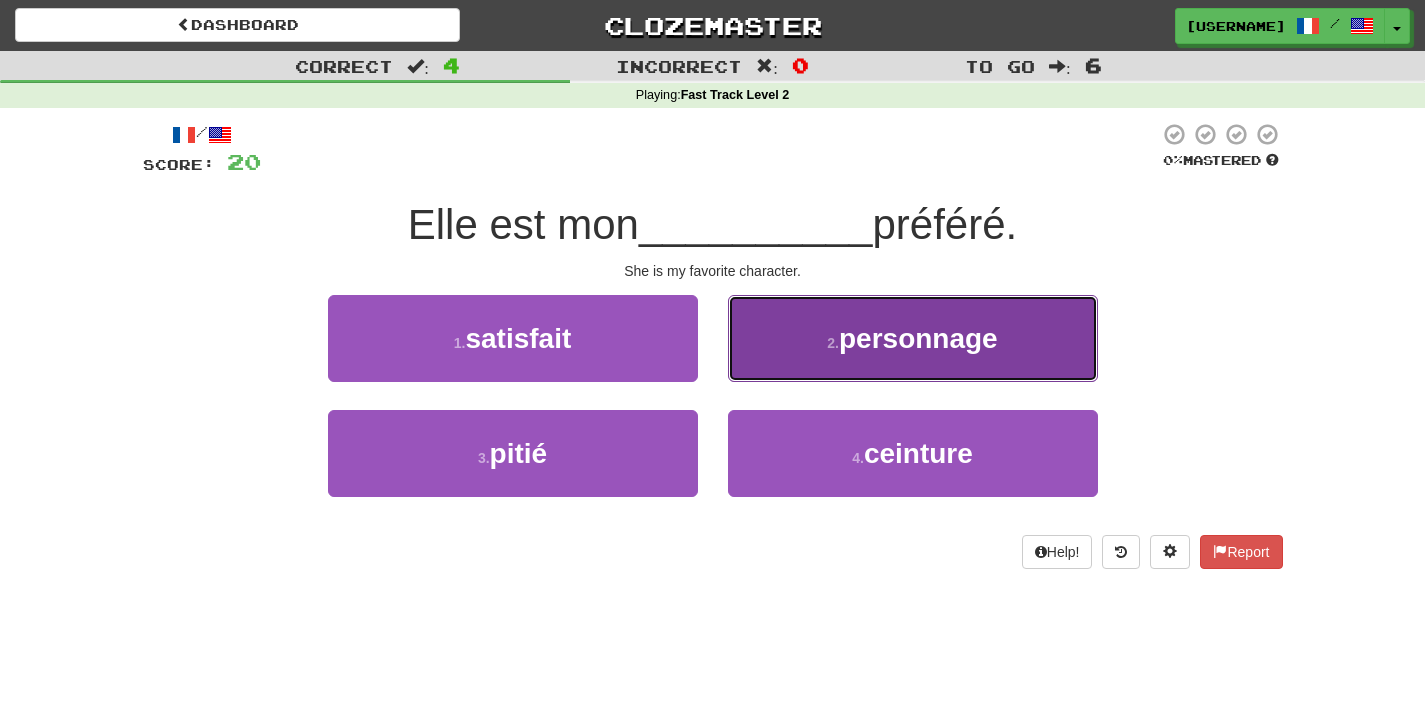 click on "personnage" at bounding box center (918, 338) 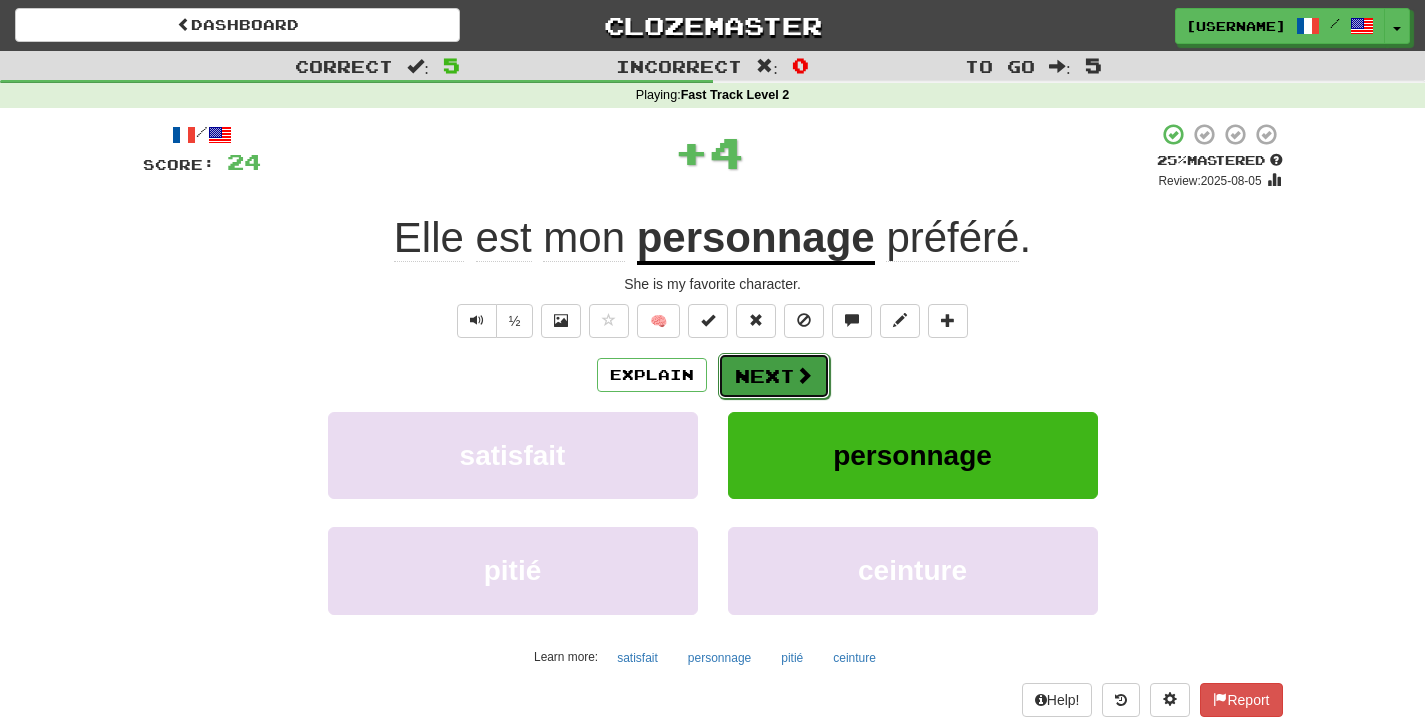 click on "Next" at bounding box center [774, 376] 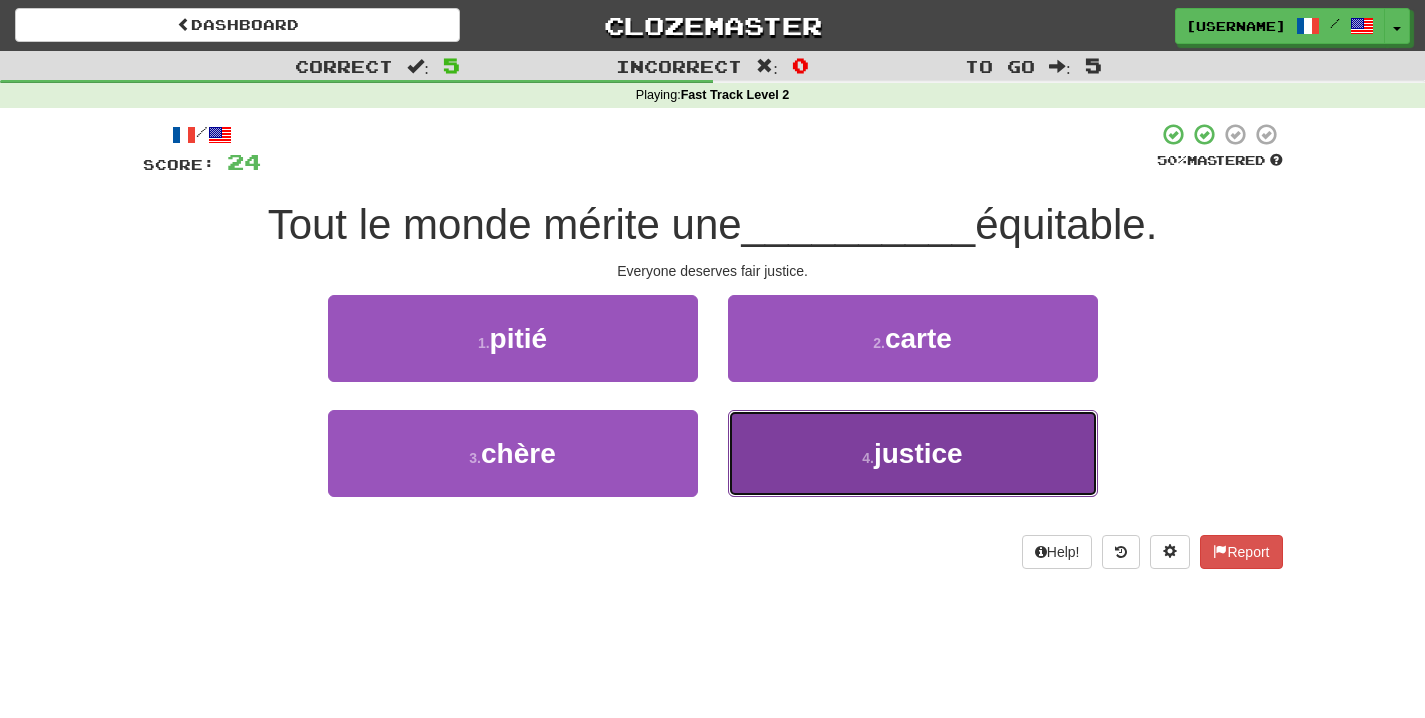 click on "justice" at bounding box center (918, 453) 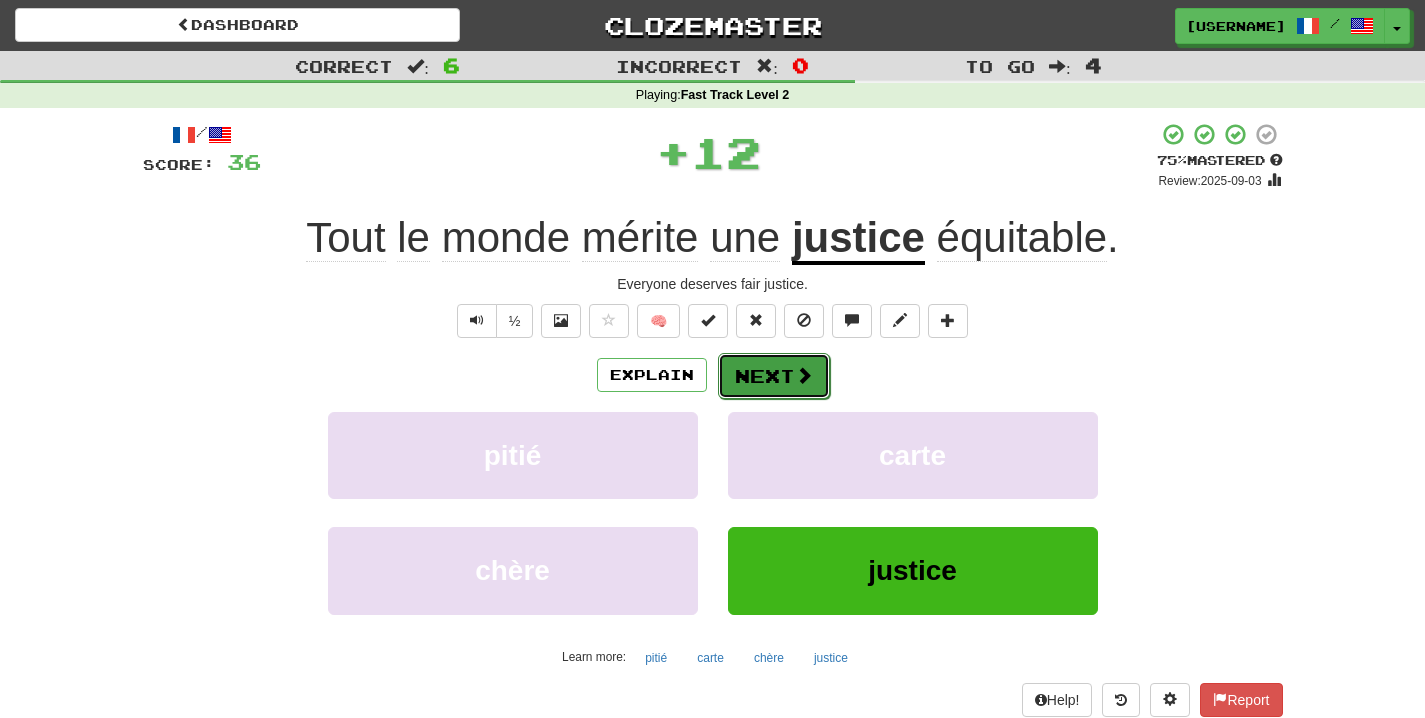 click at bounding box center (804, 375) 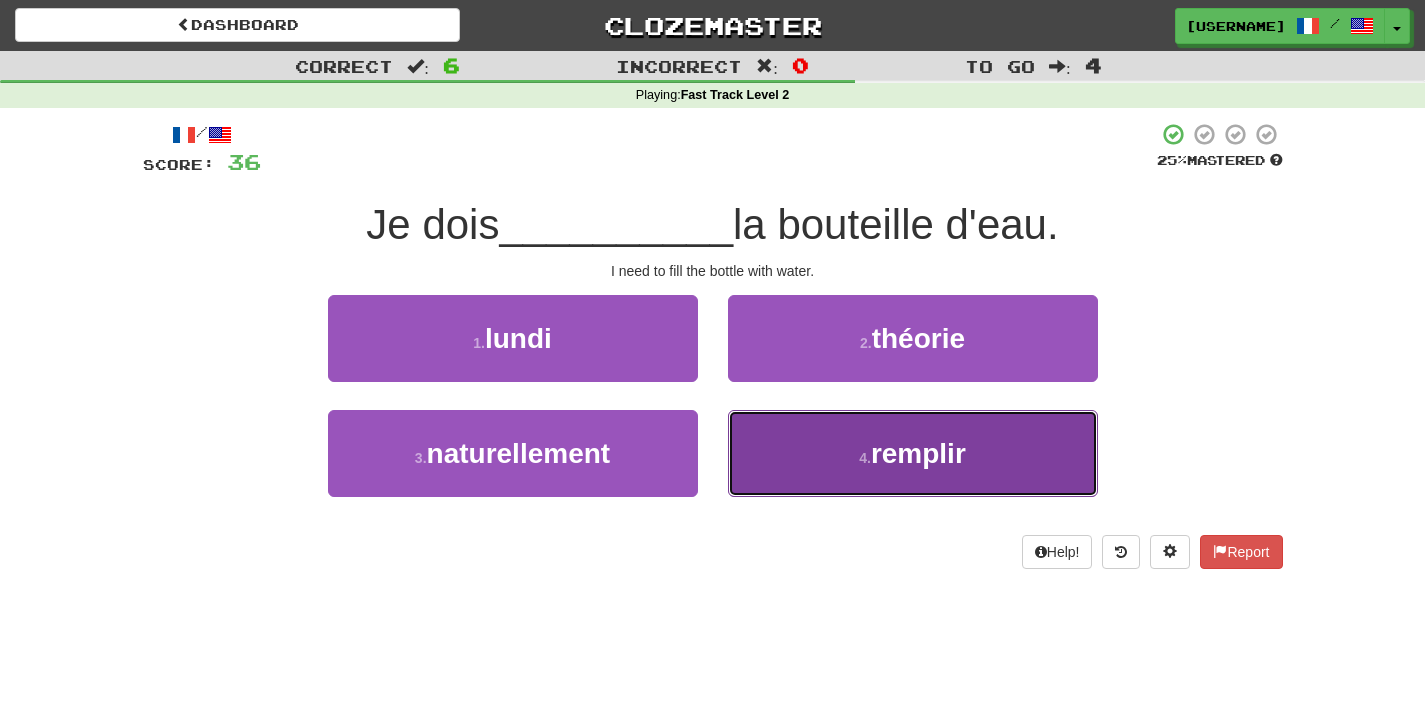 click on "4 .  remplir" at bounding box center [913, 453] 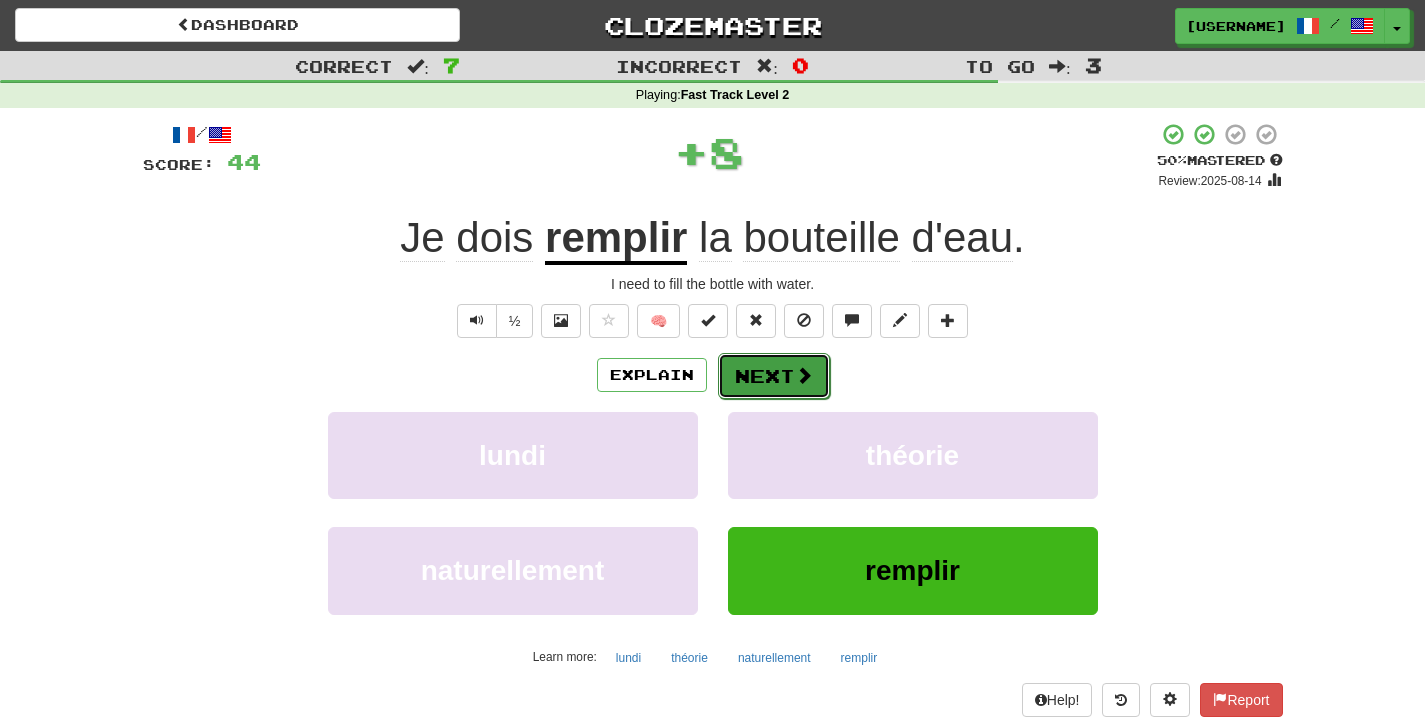 click at bounding box center (804, 375) 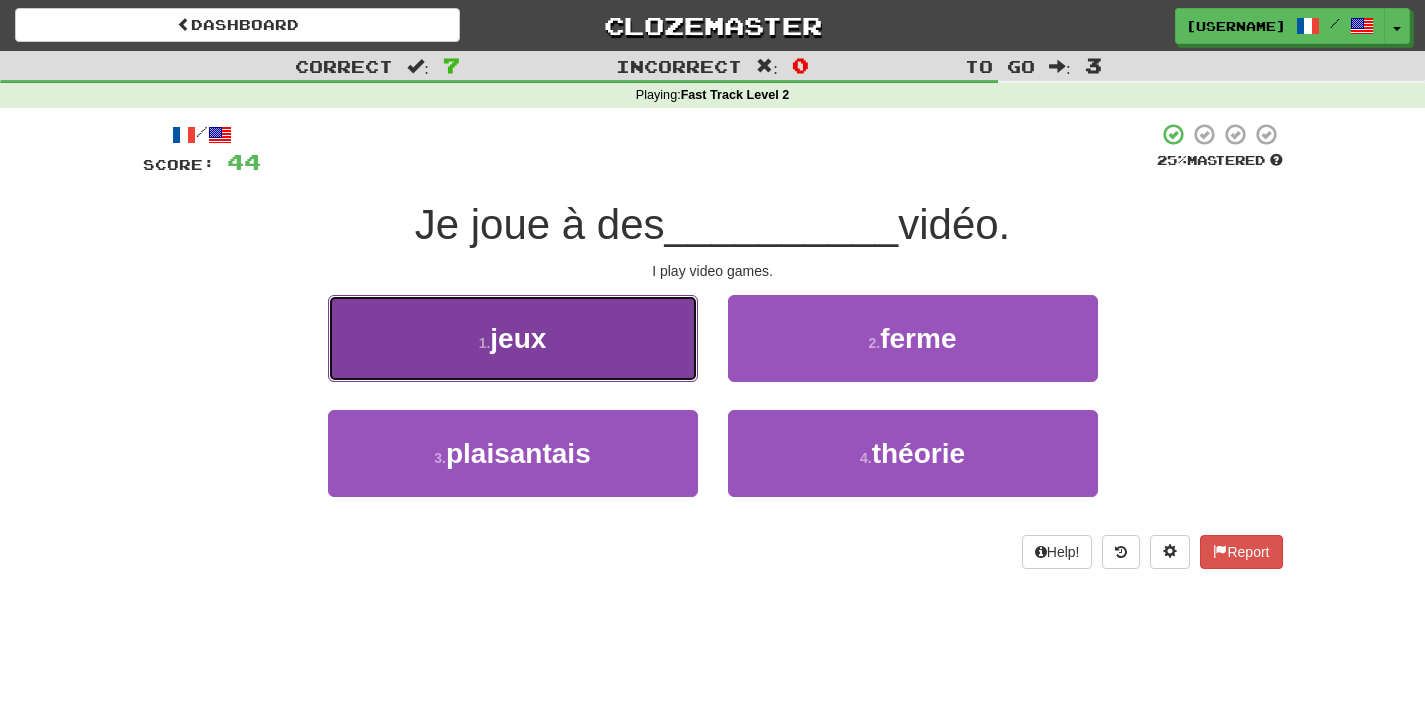 click on "1 .  jeux" at bounding box center (513, 338) 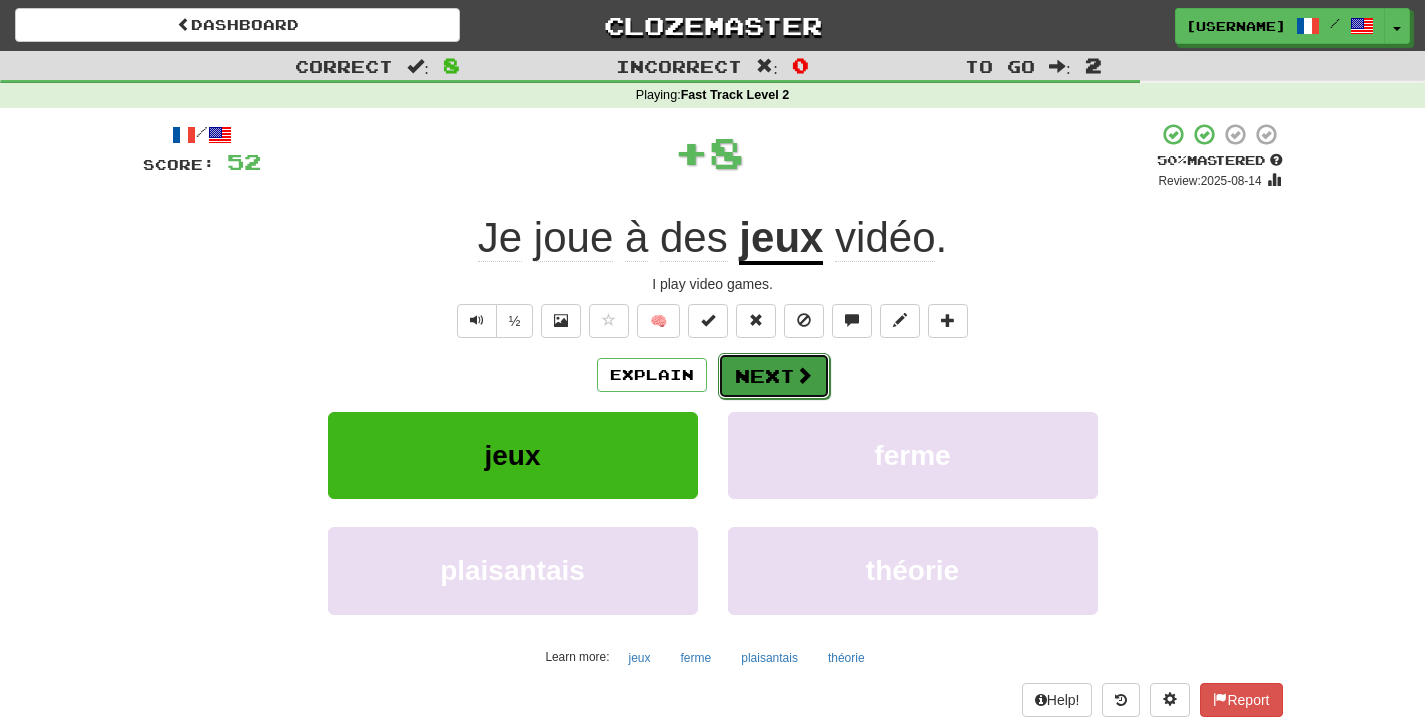 click on "Next" at bounding box center [774, 376] 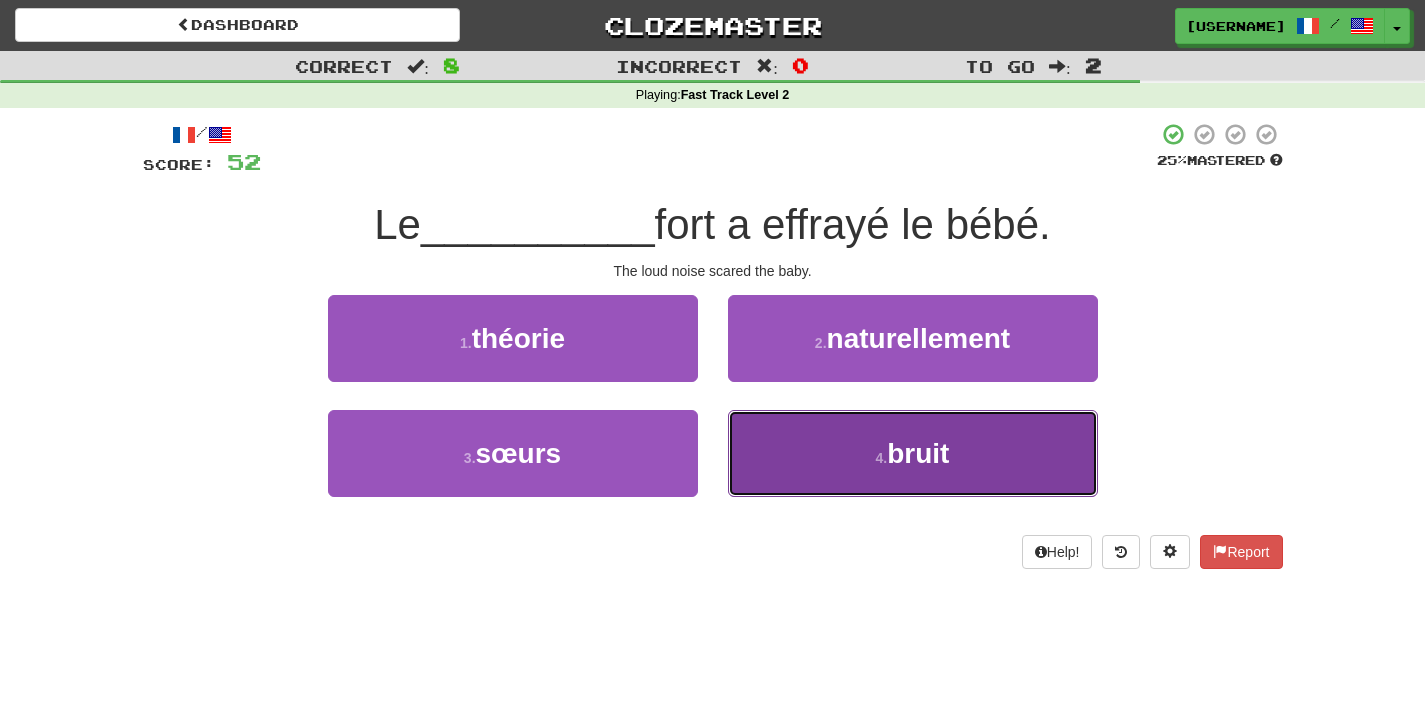 click on "4 .  bruit" at bounding box center [913, 453] 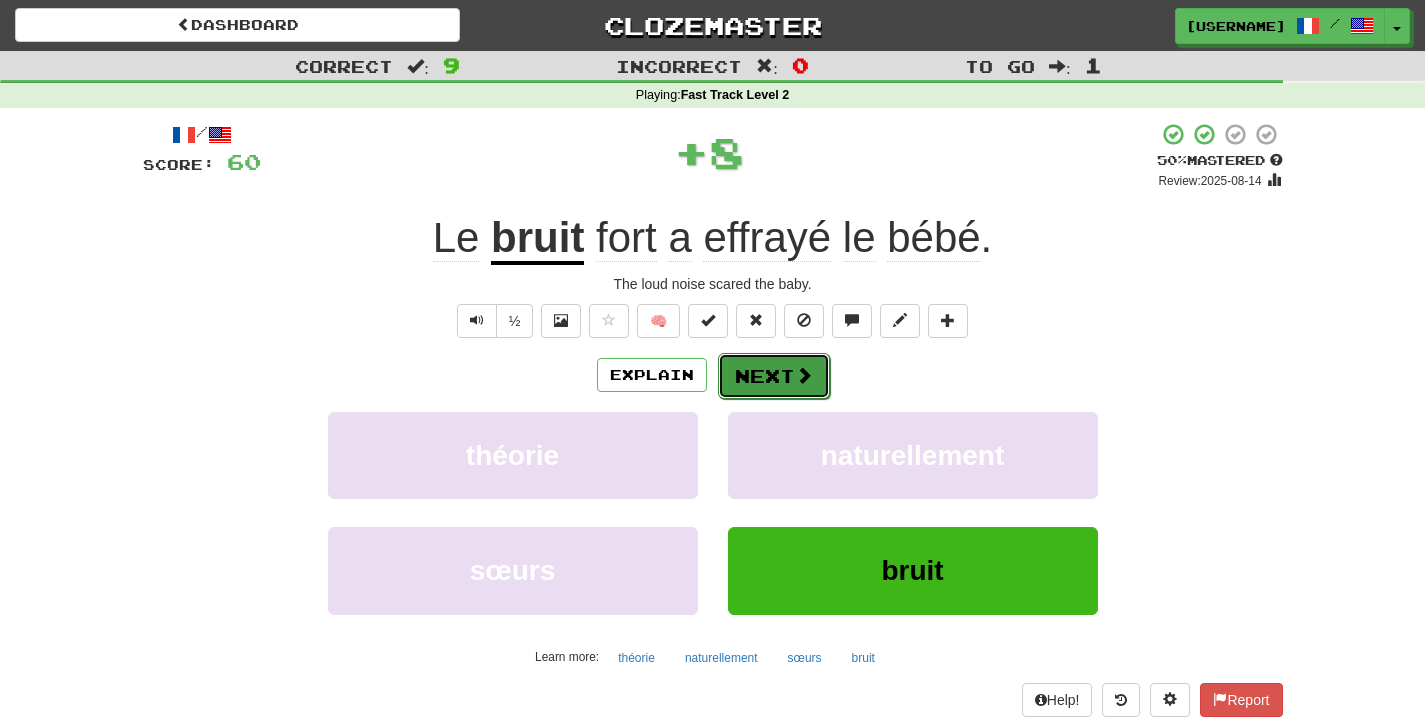 click at bounding box center [804, 375] 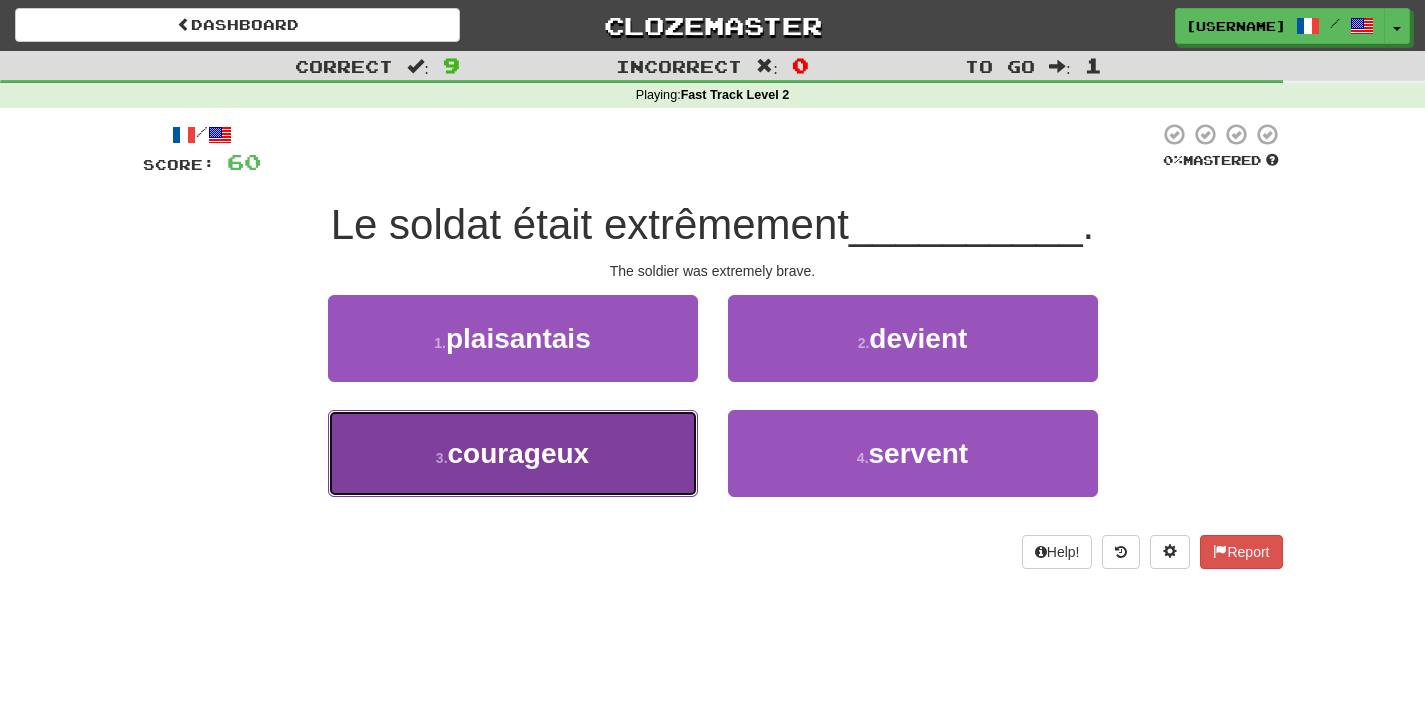 click on "courageux" at bounding box center [519, 453] 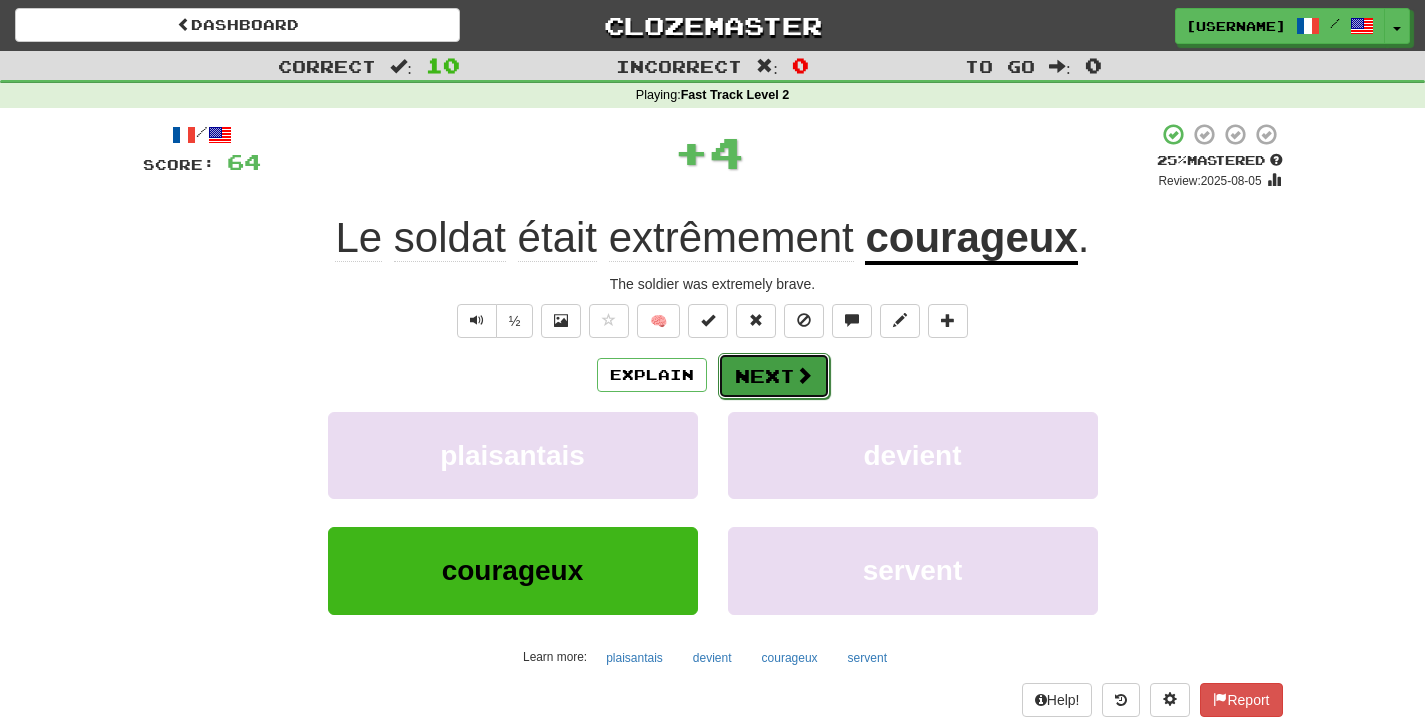 click on "Next" at bounding box center (774, 376) 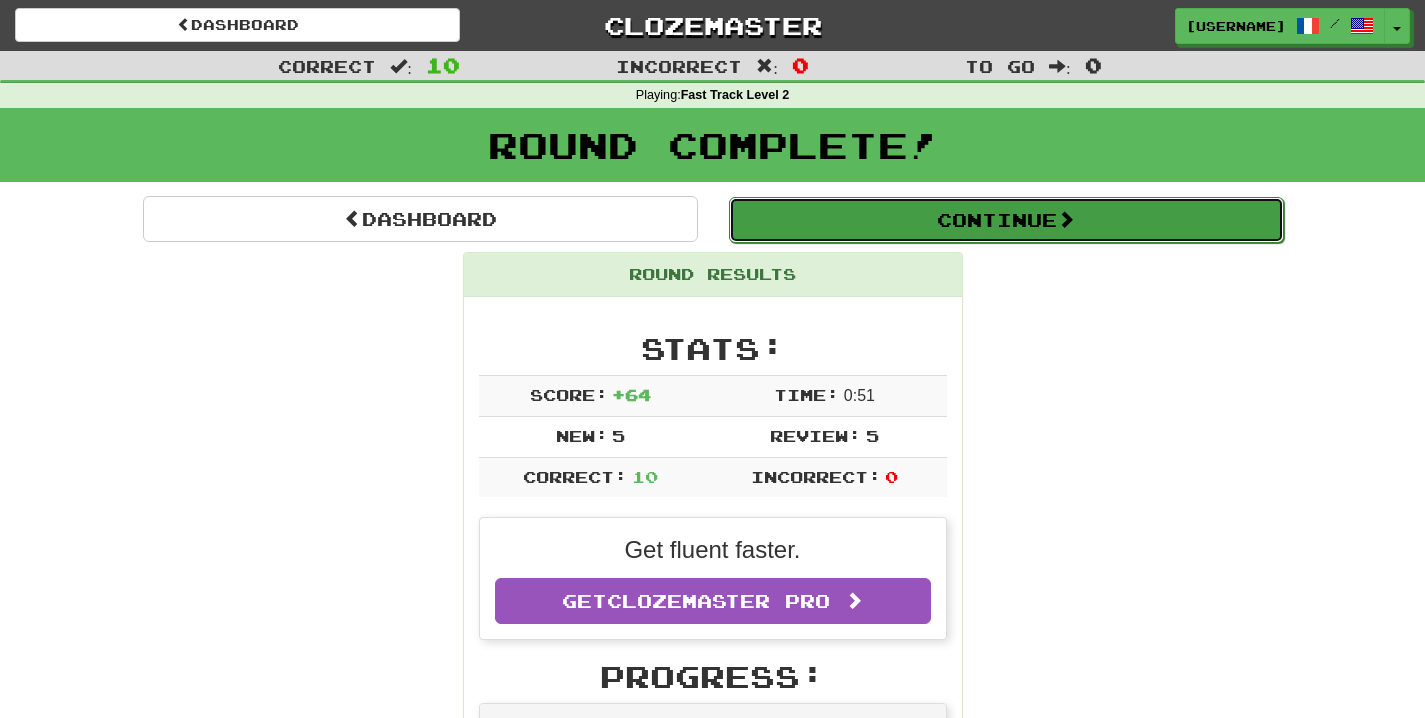 click on "Continue" at bounding box center (1006, 220) 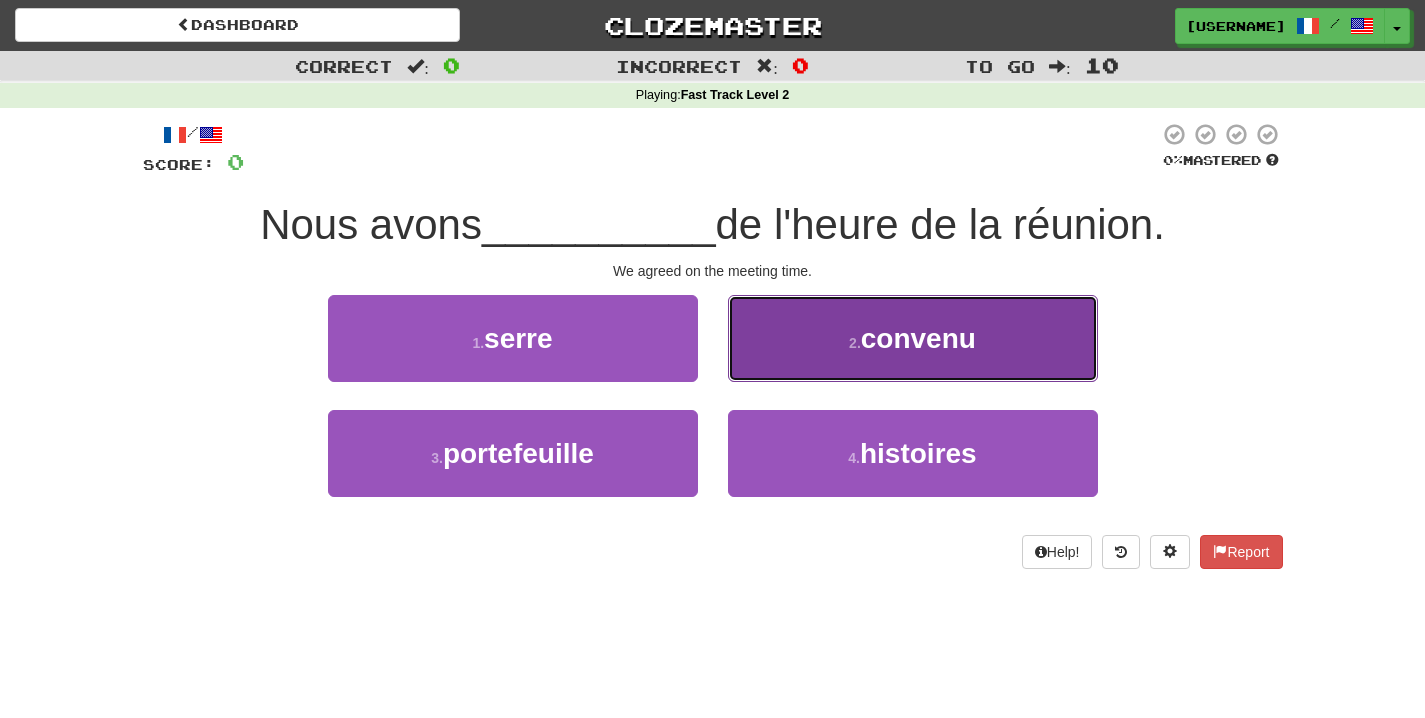 click on "2 .  convenu" at bounding box center (913, 338) 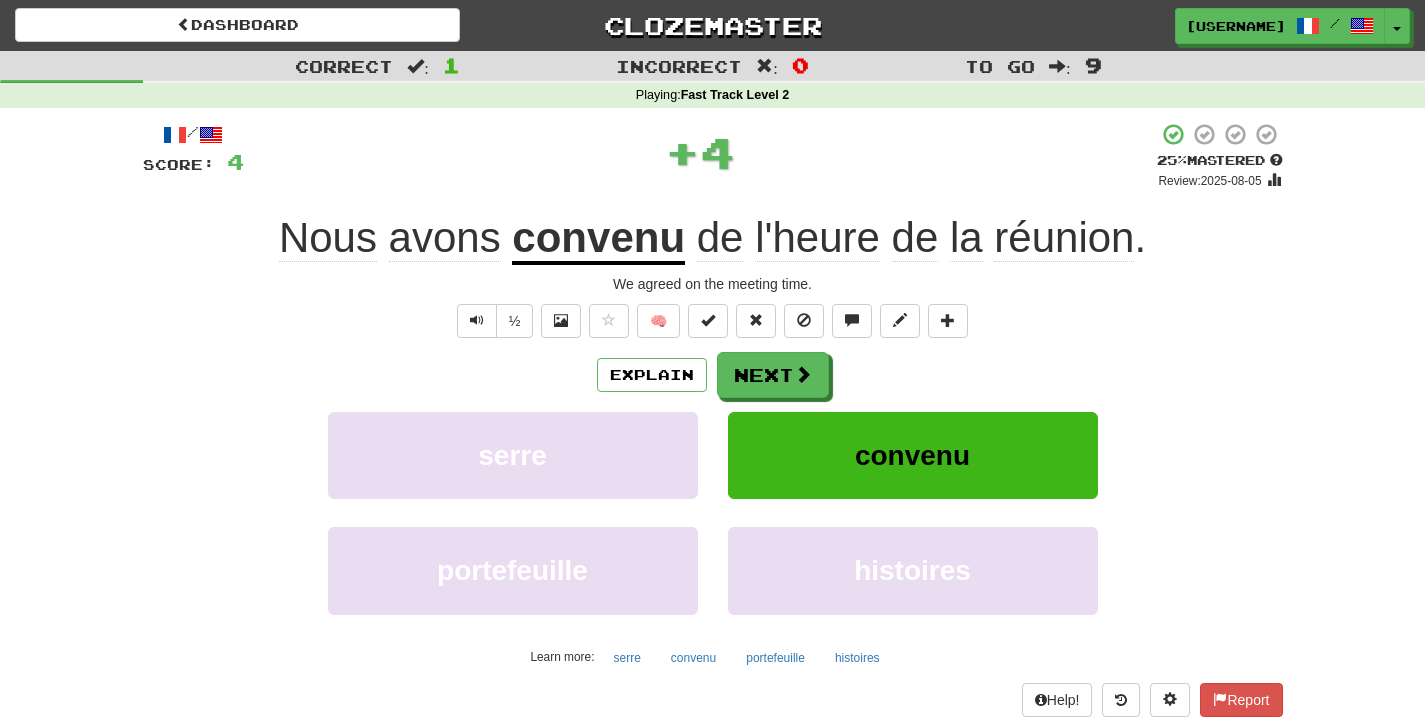 click on "convenu" at bounding box center (598, 239) 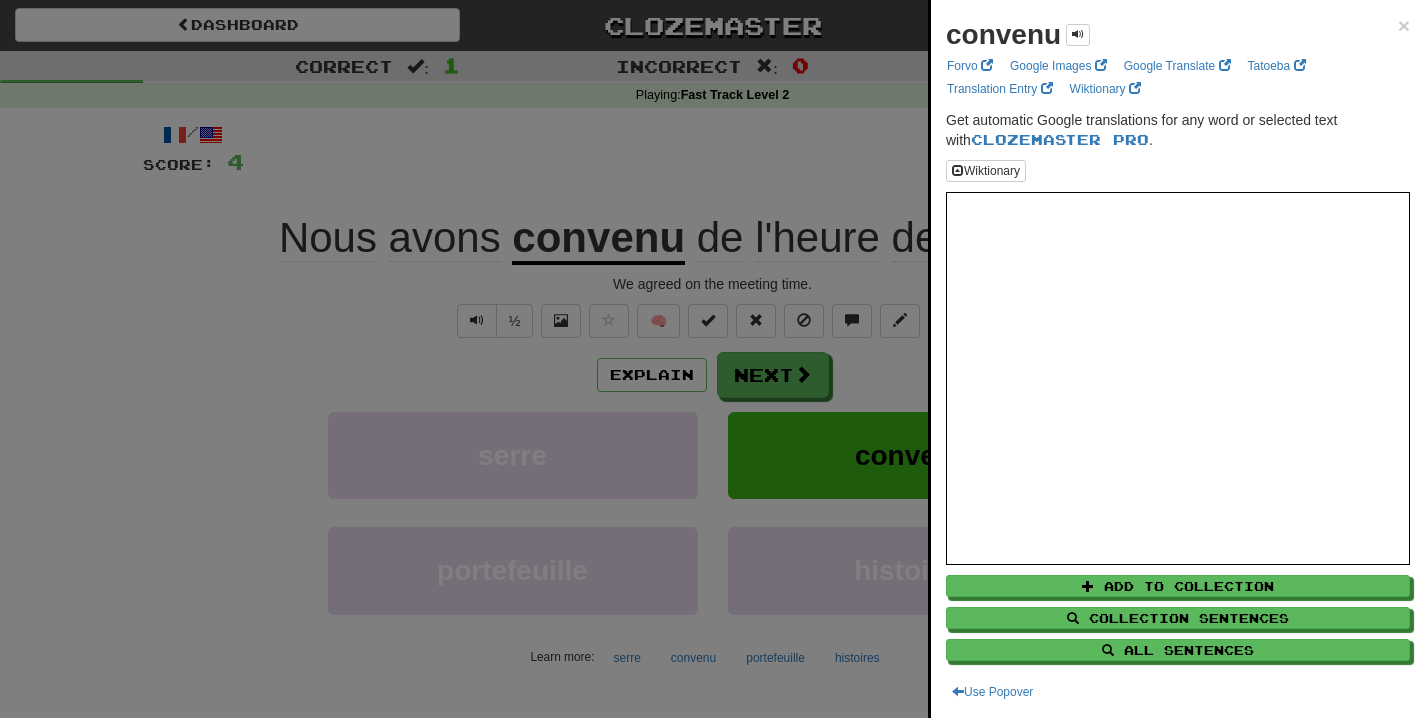 click at bounding box center (712, 359) 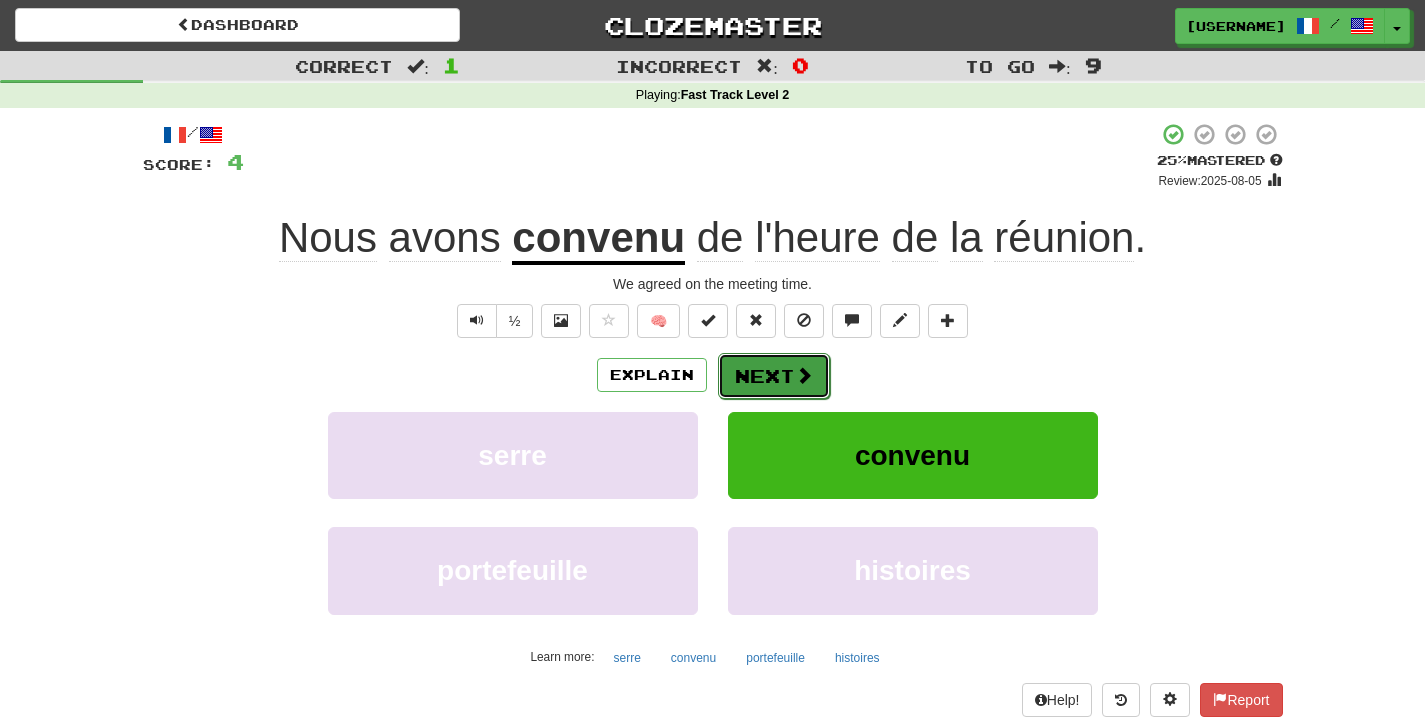 click on "Next" at bounding box center (774, 376) 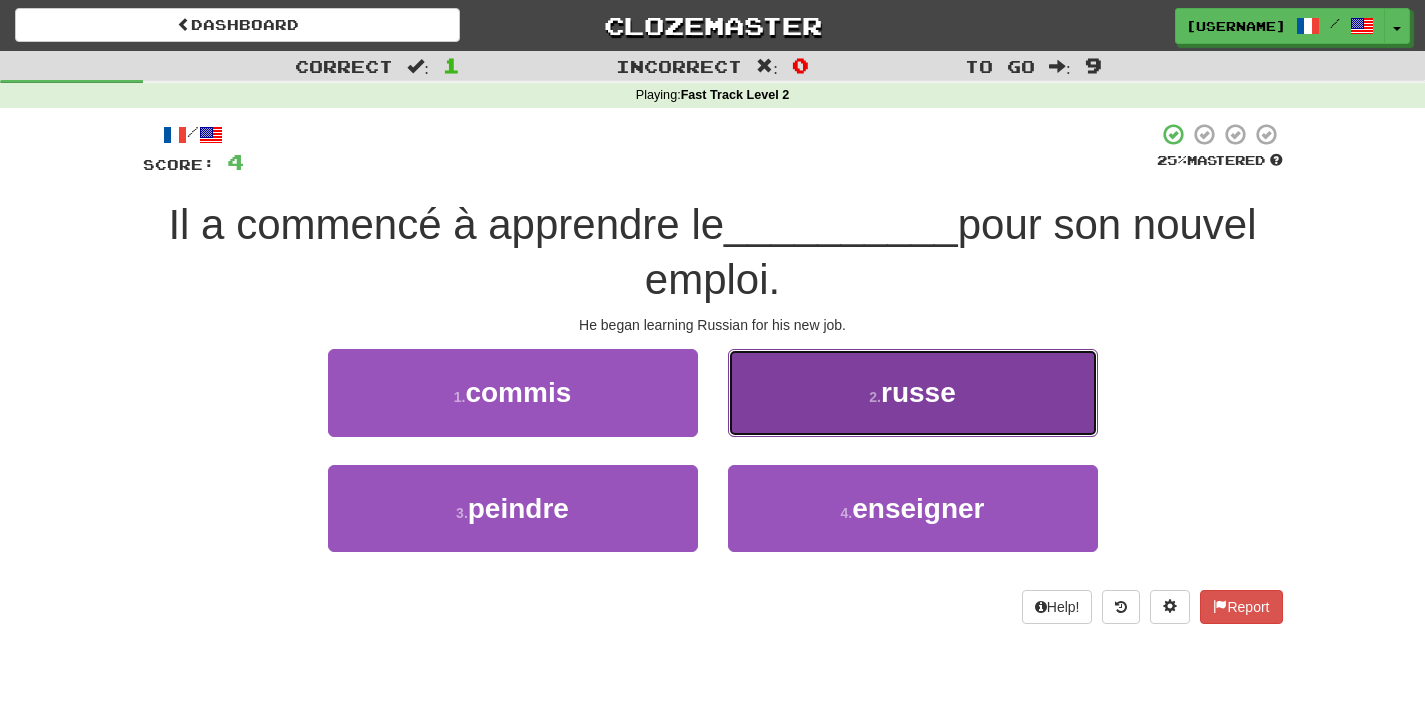 click on "2 .  russe" at bounding box center [913, 392] 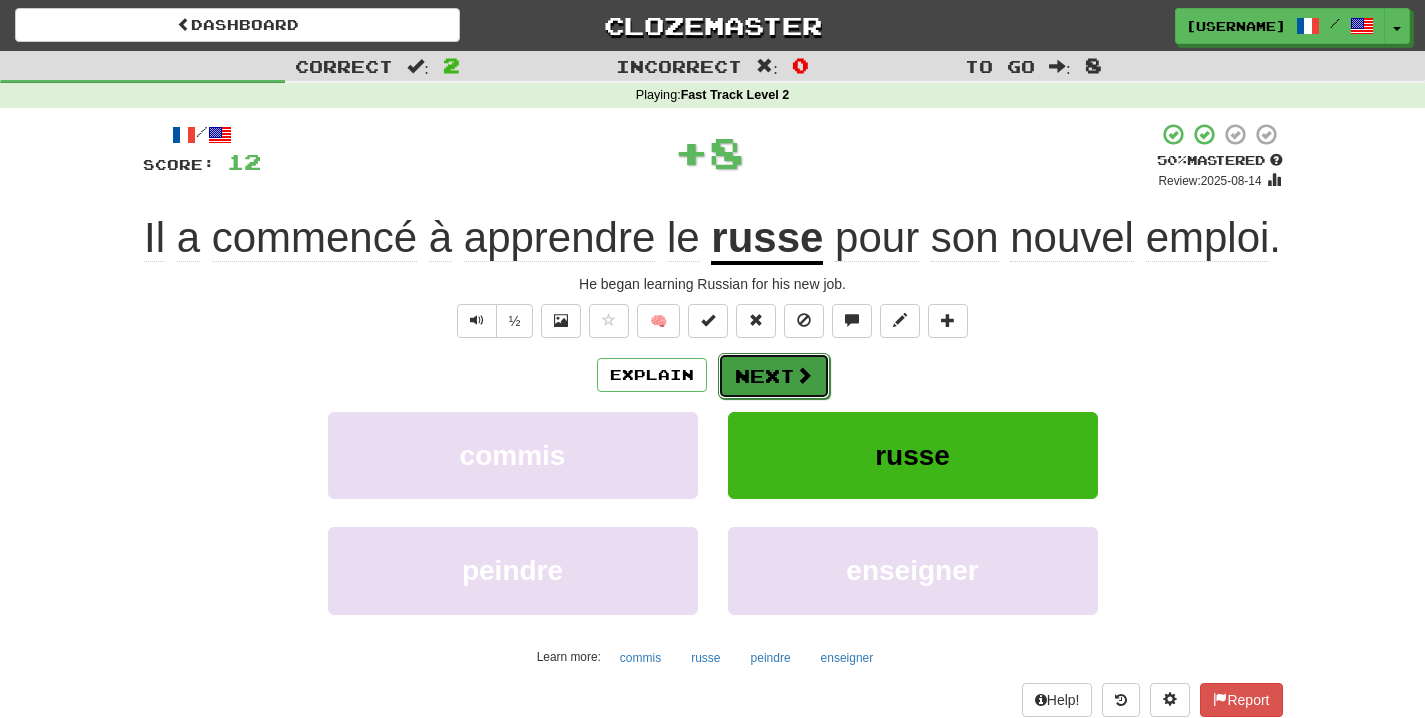 click on "Next" at bounding box center [774, 376] 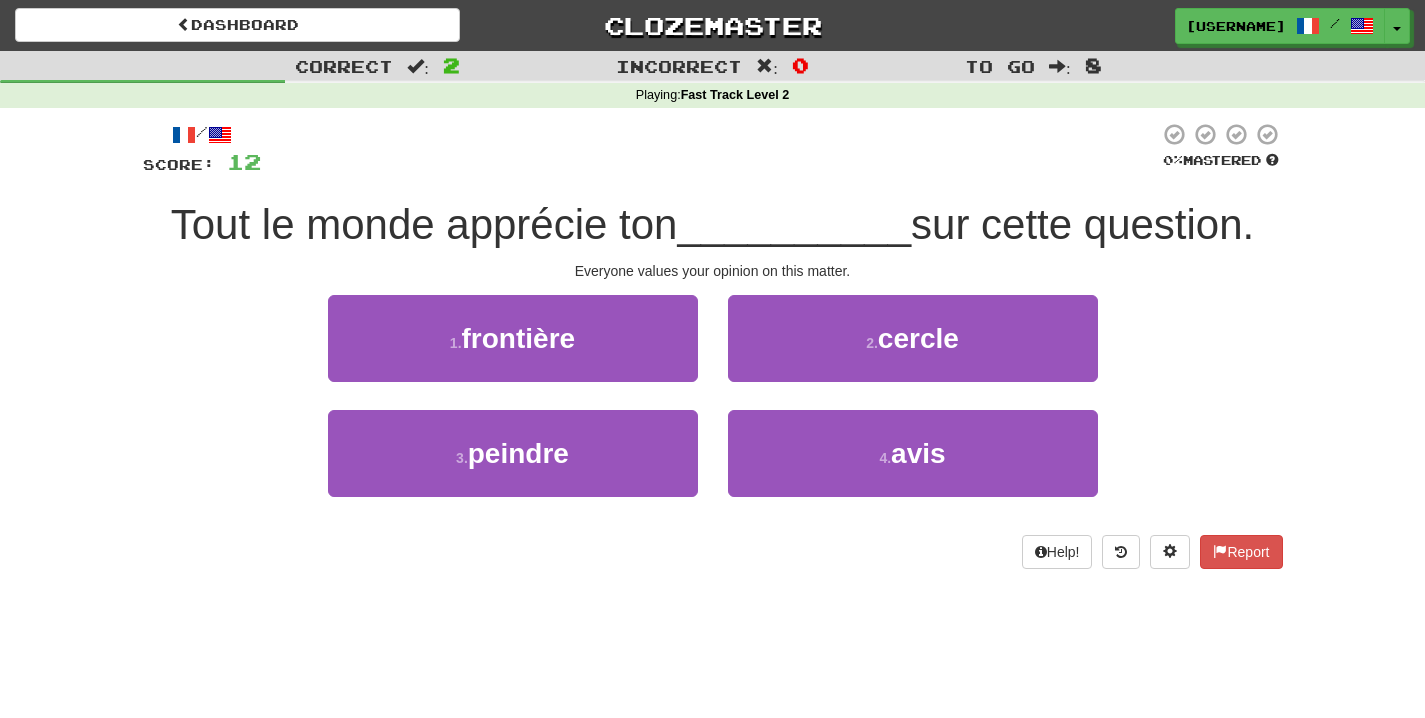 click on "4 .  avis" at bounding box center (913, 467) 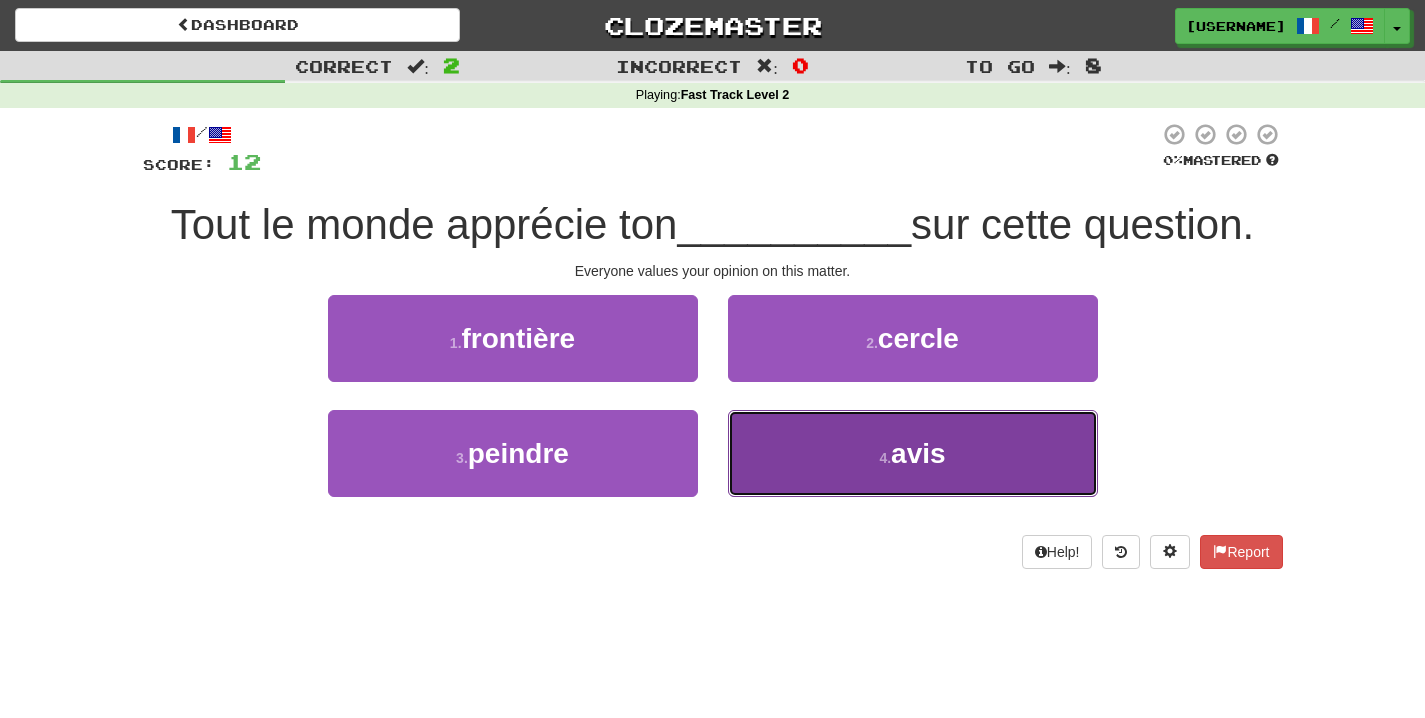 click on "4 .  avis" at bounding box center (913, 453) 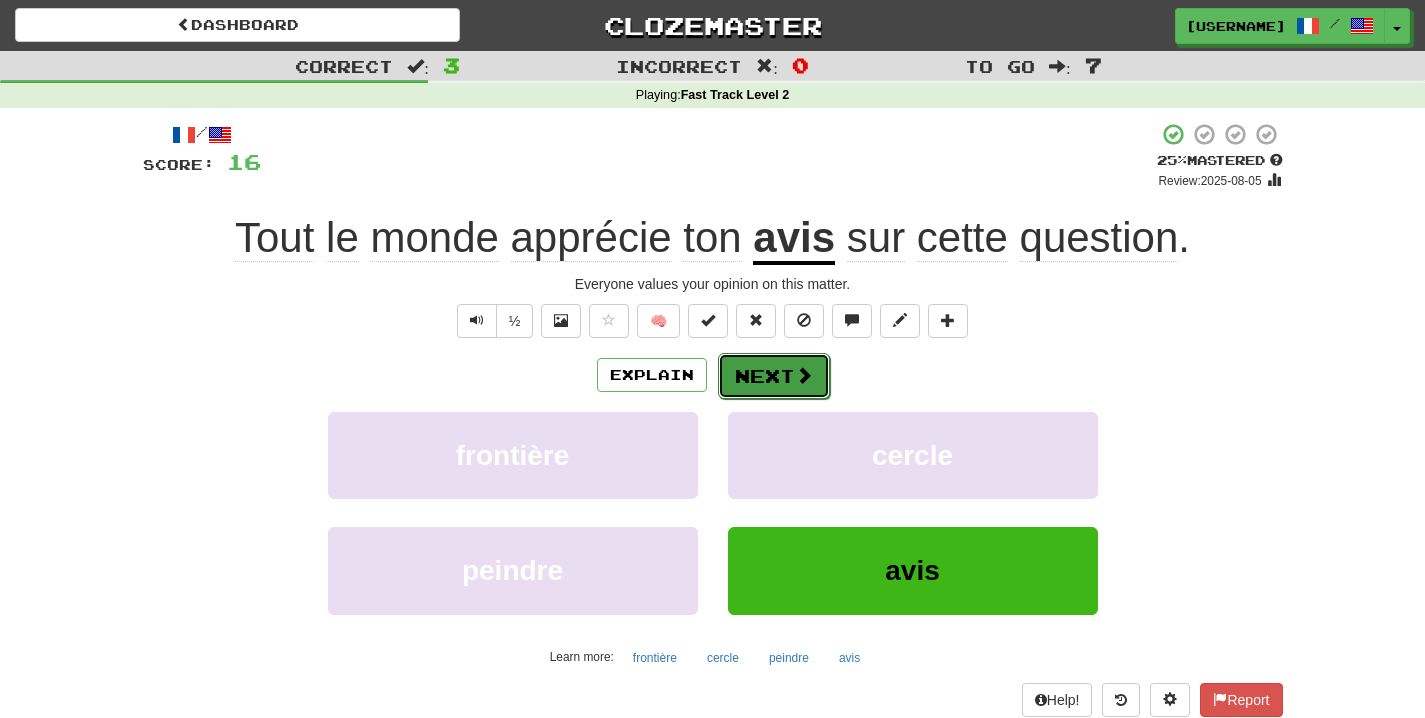 click on "Next" at bounding box center [774, 376] 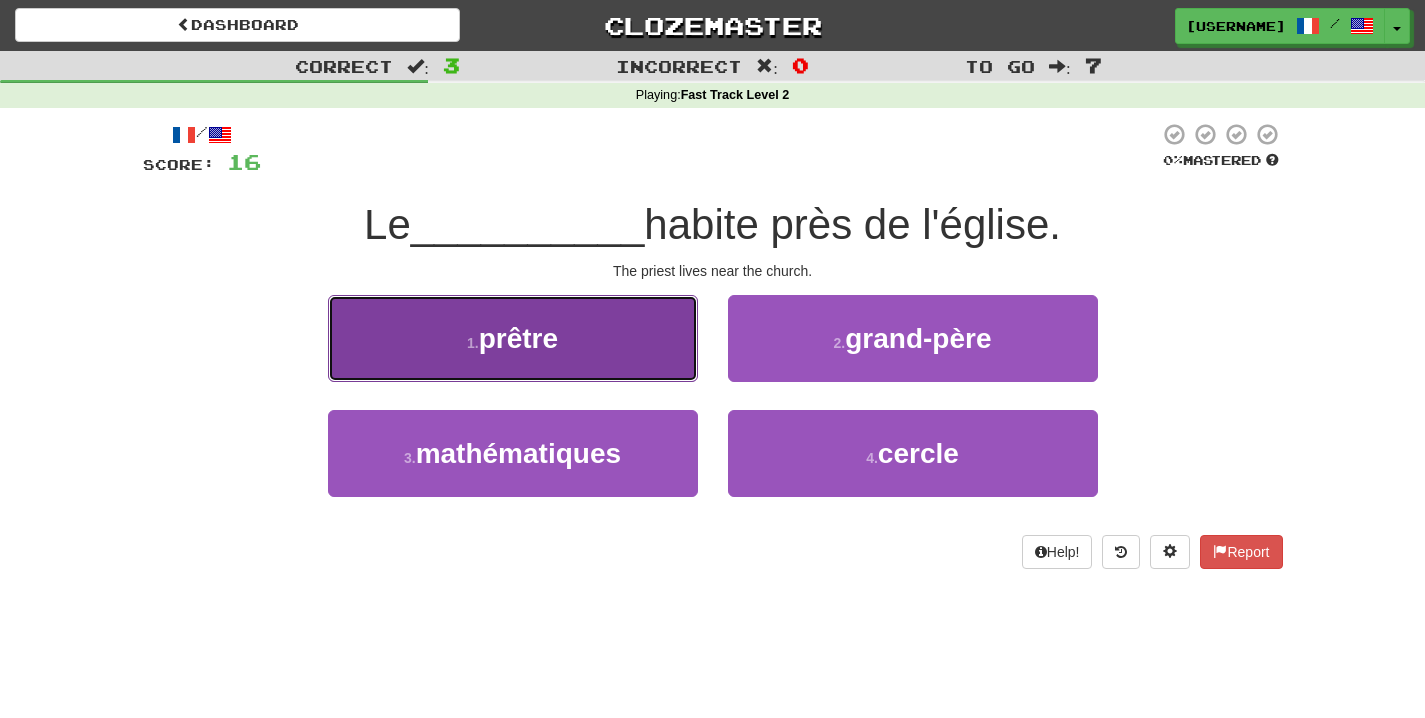 click on "1 .  prêtre" at bounding box center (513, 338) 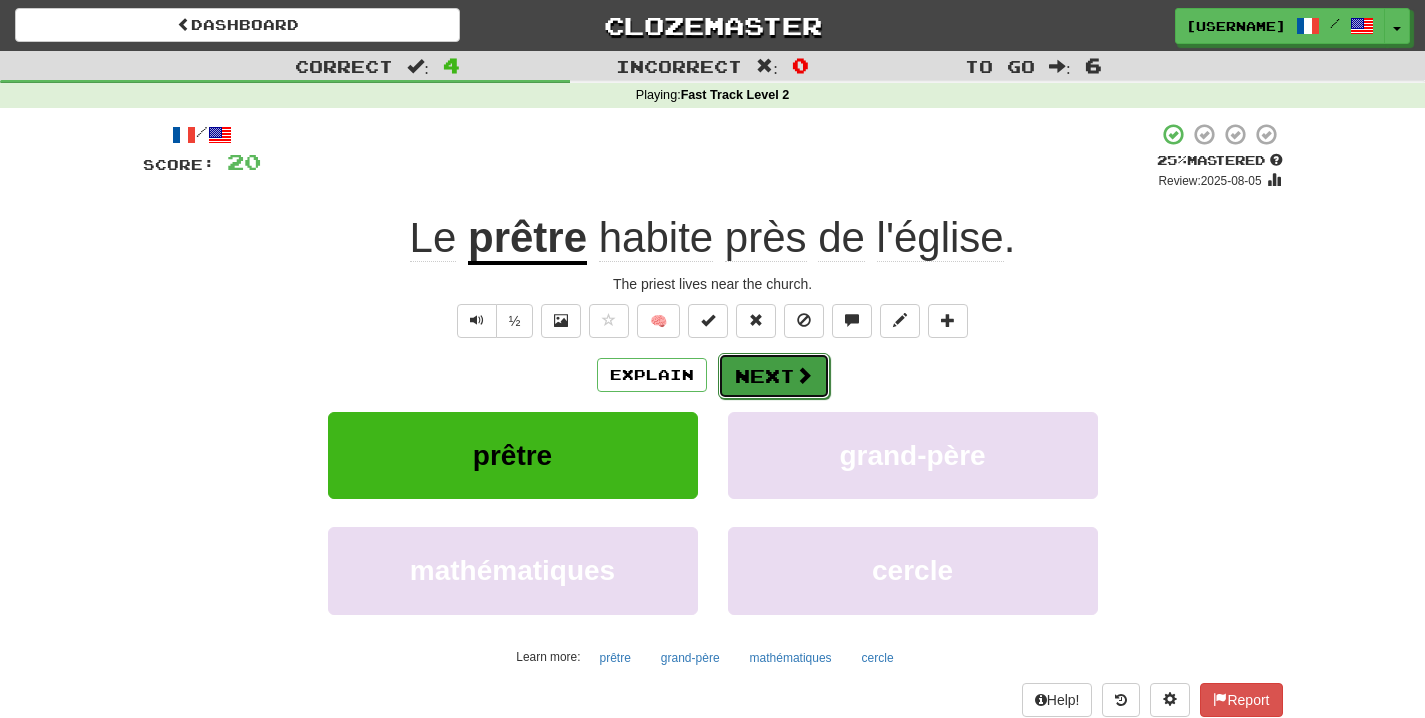 click on "Next" at bounding box center (774, 376) 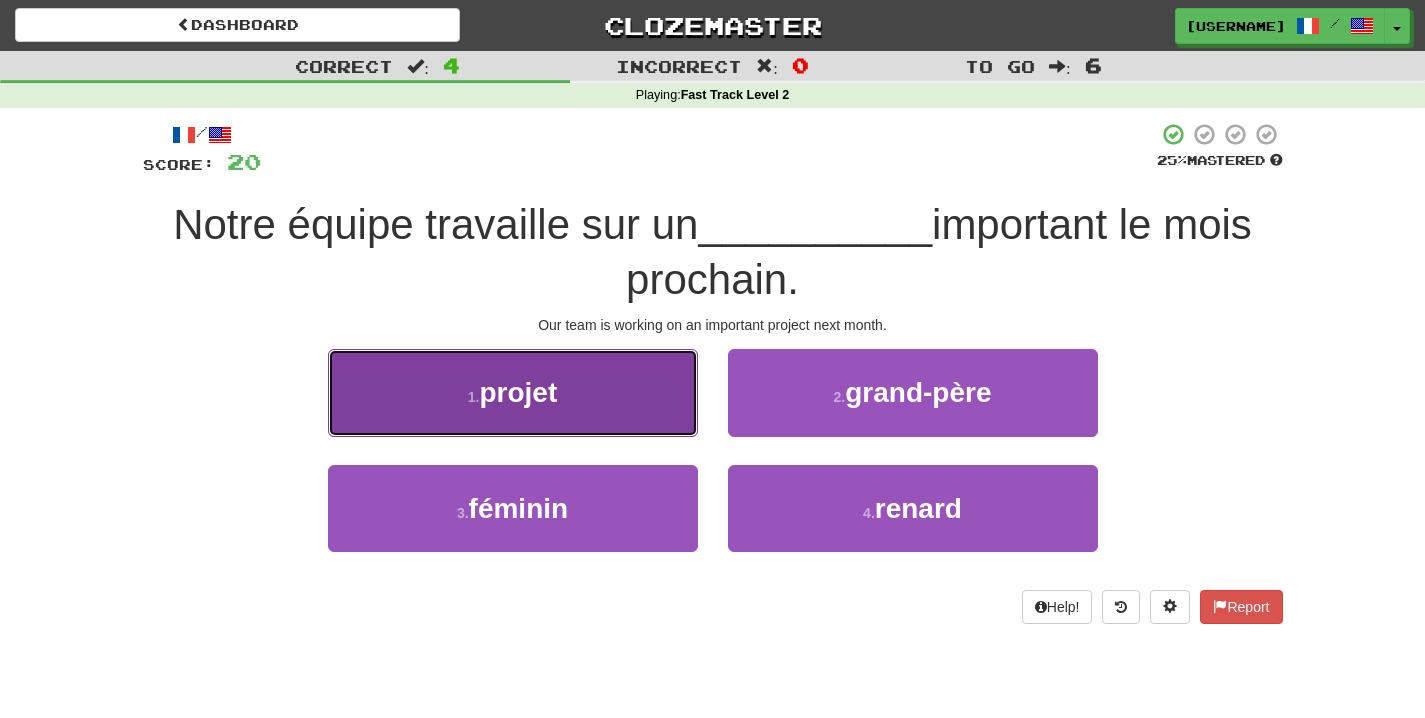 click on "1 .  projet" at bounding box center [513, 392] 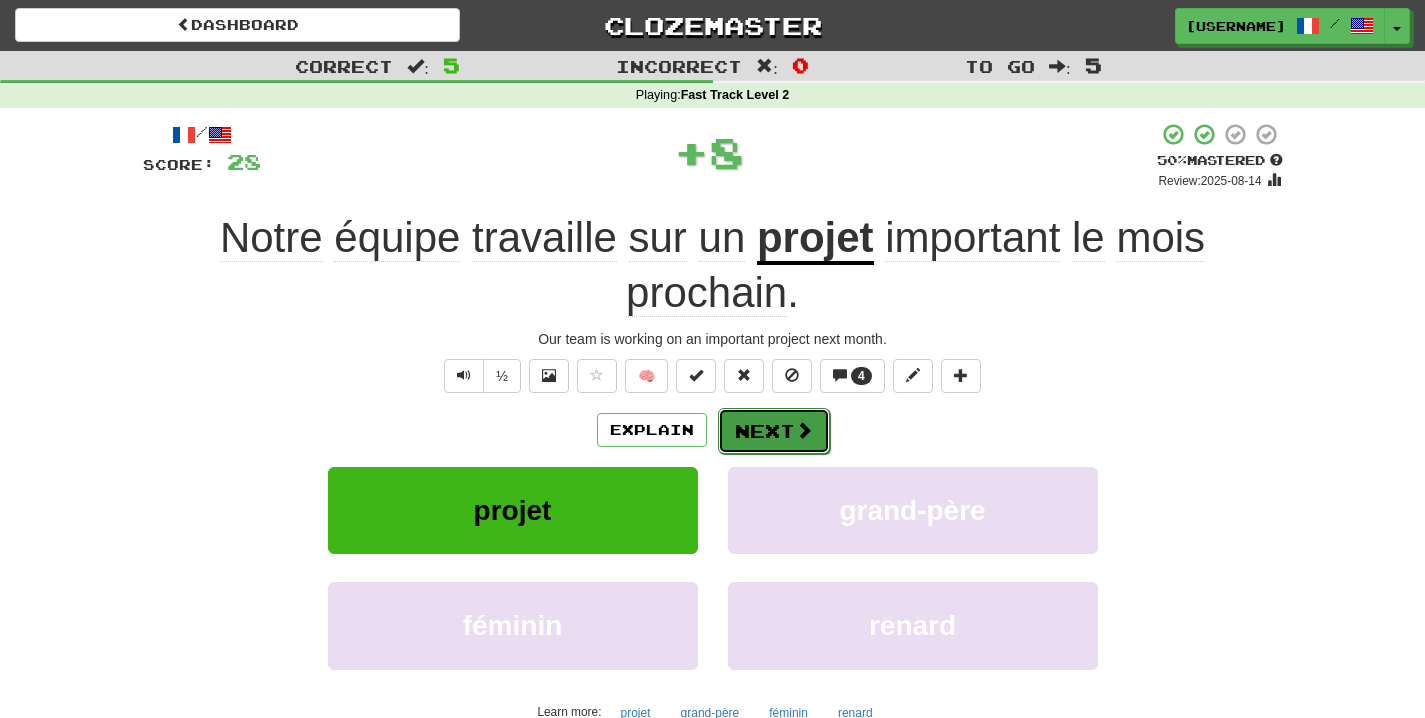 click on "Next" at bounding box center (774, 431) 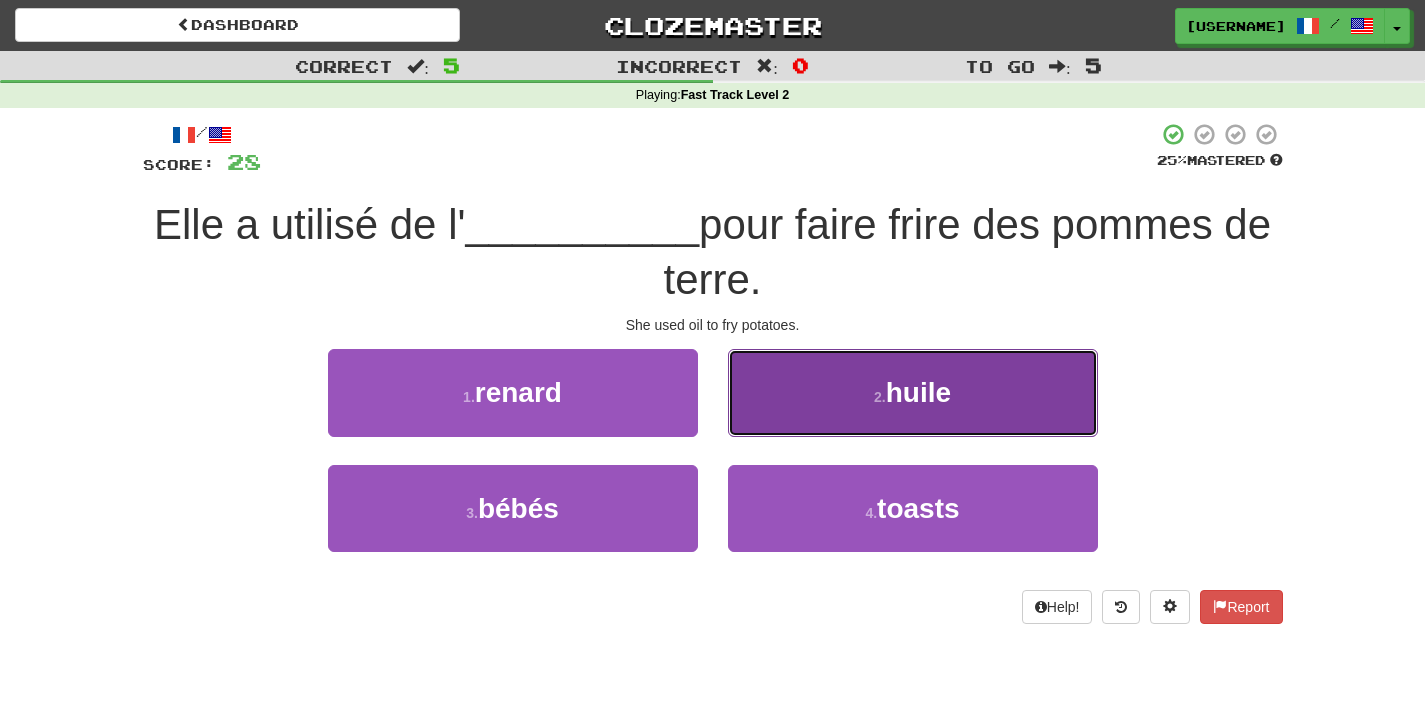 click on "2 .  huile" at bounding box center [913, 392] 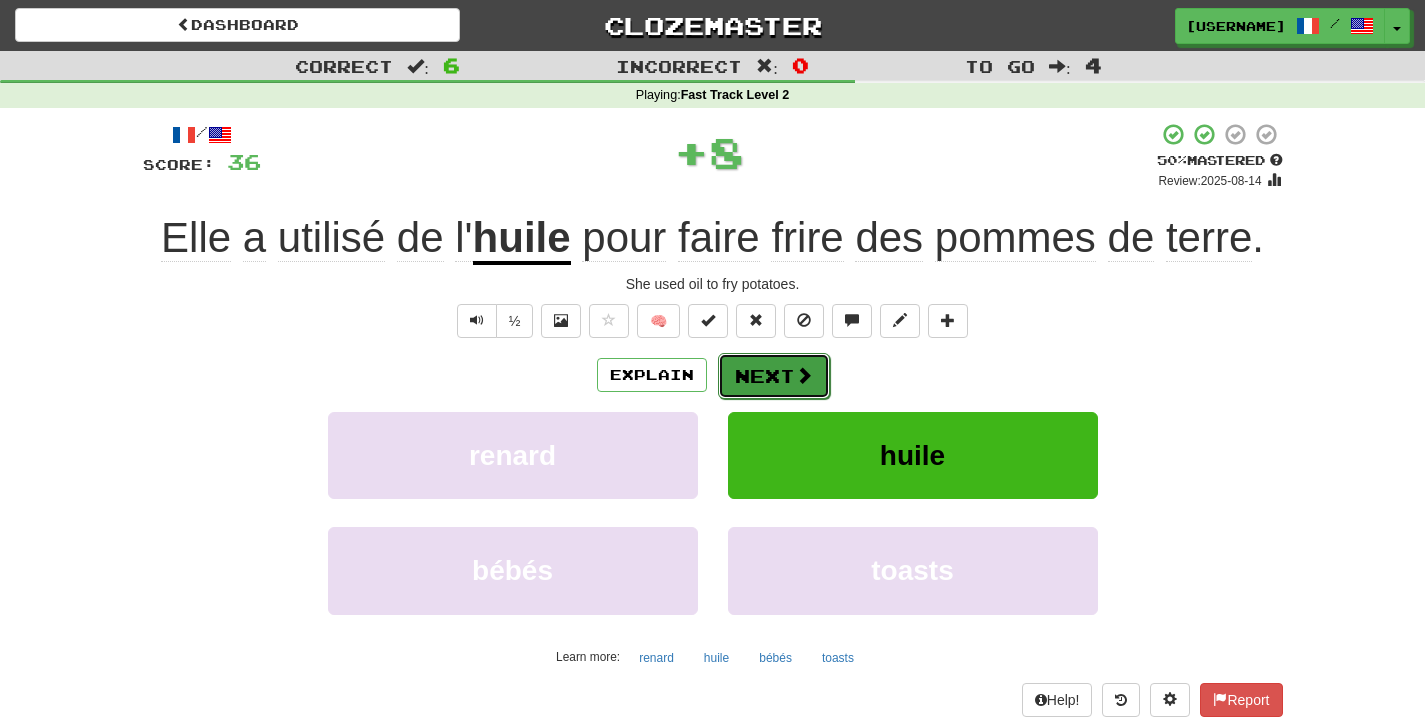 click on "Next" at bounding box center (774, 376) 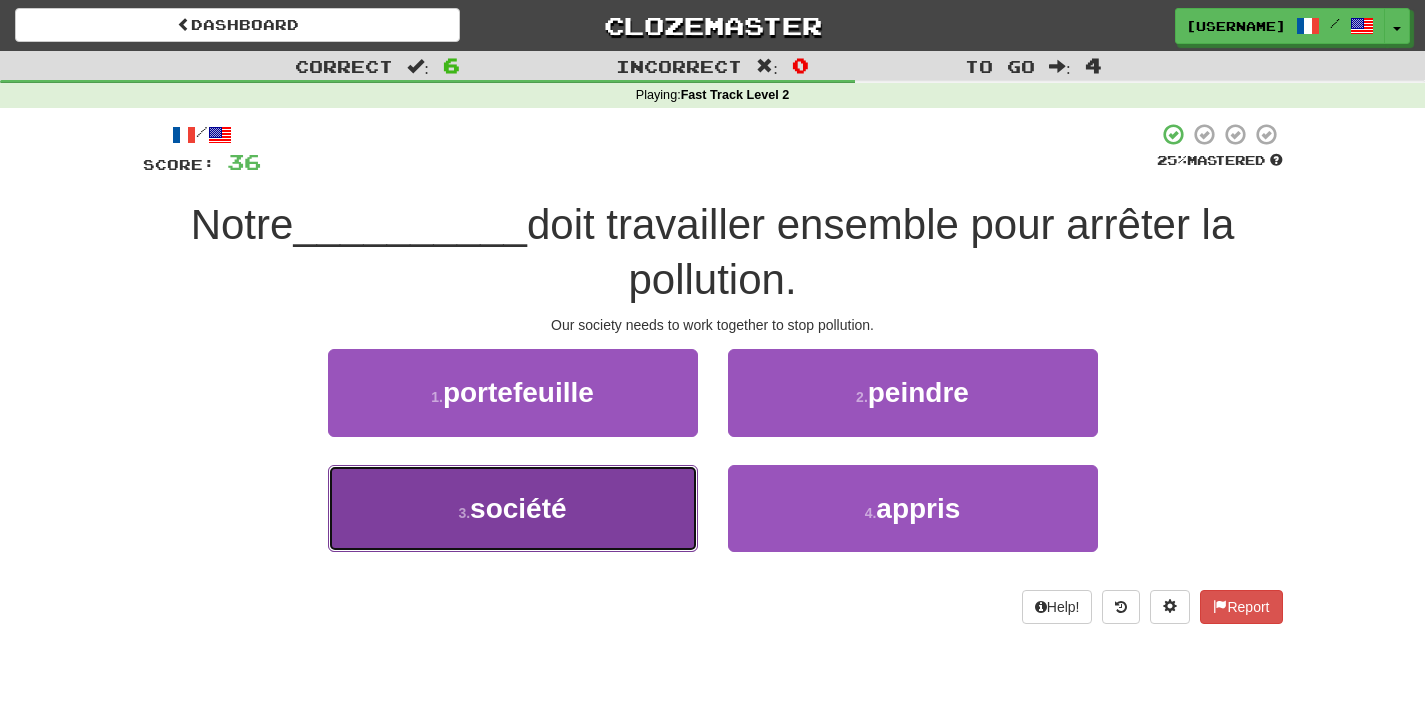 click on "3 .  société" at bounding box center [513, 508] 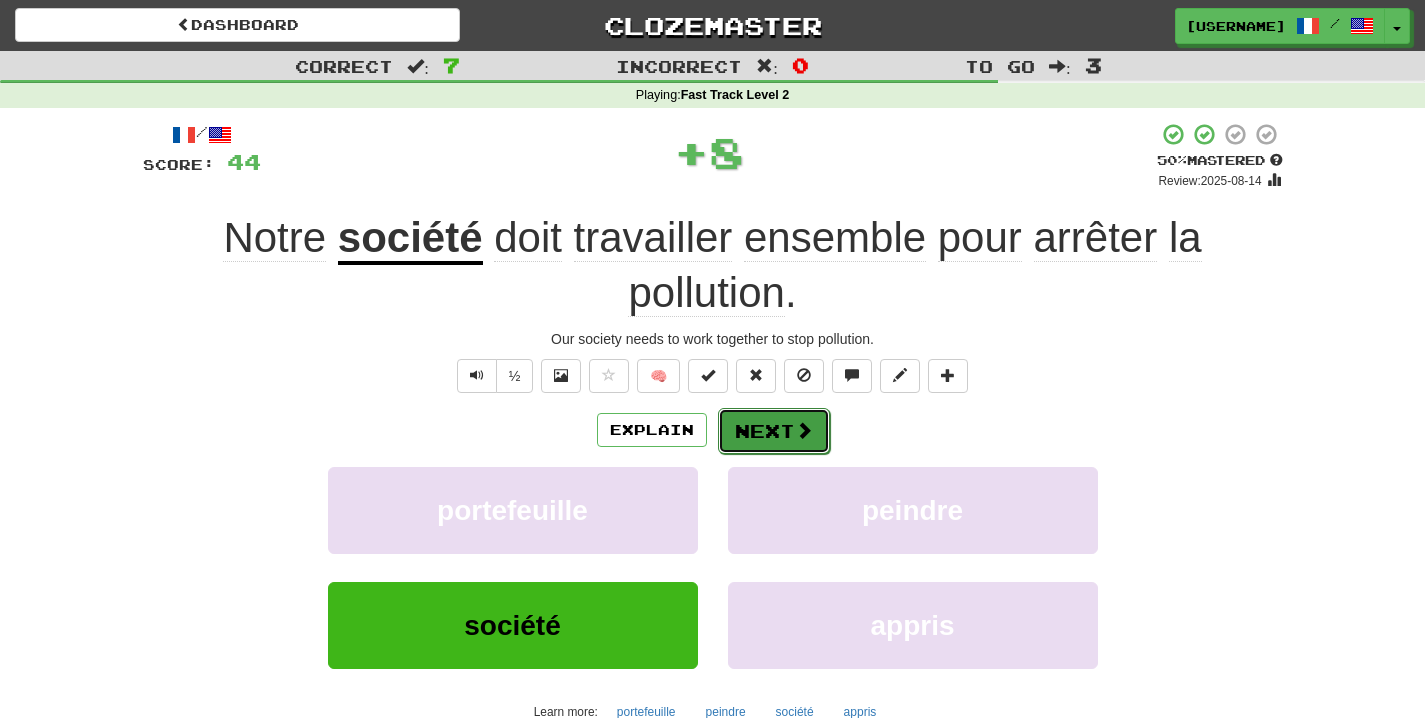click at bounding box center [804, 430] 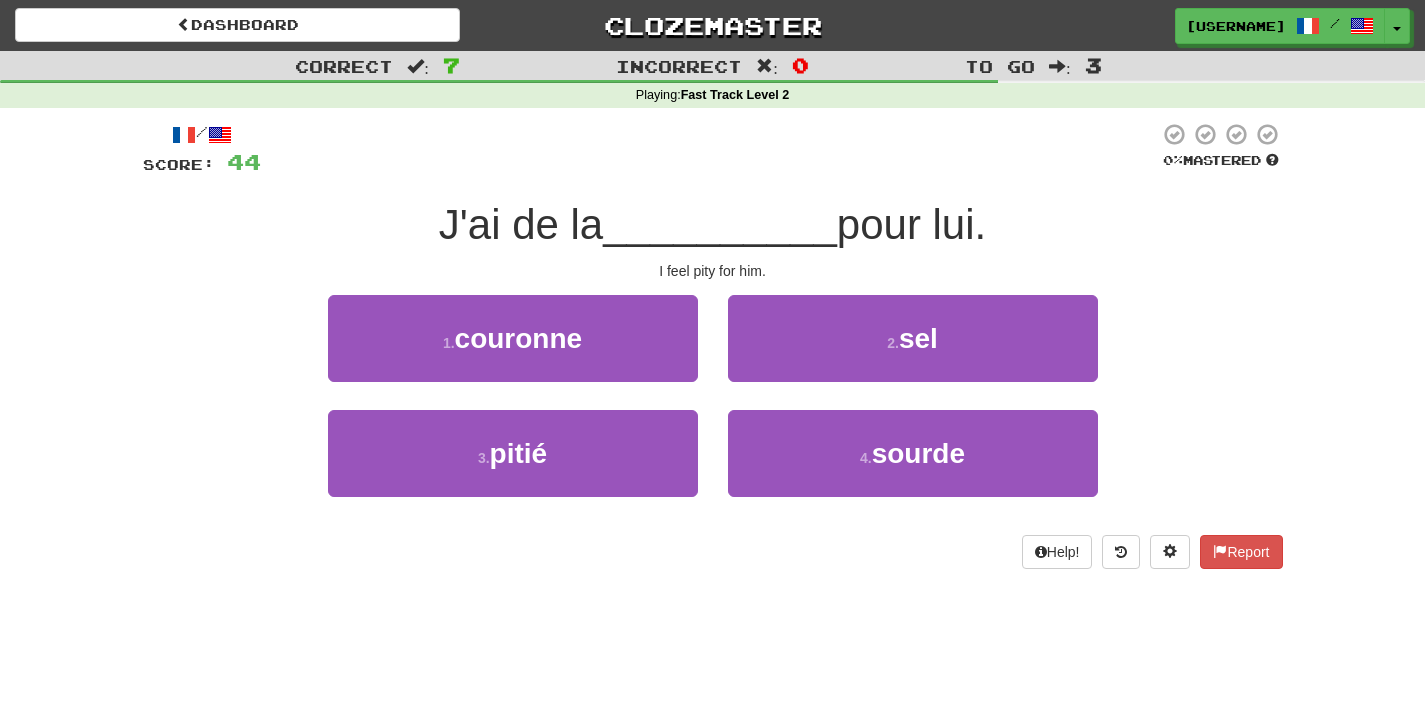 click on "3 .  pitié" at bounding box center (513, 467) 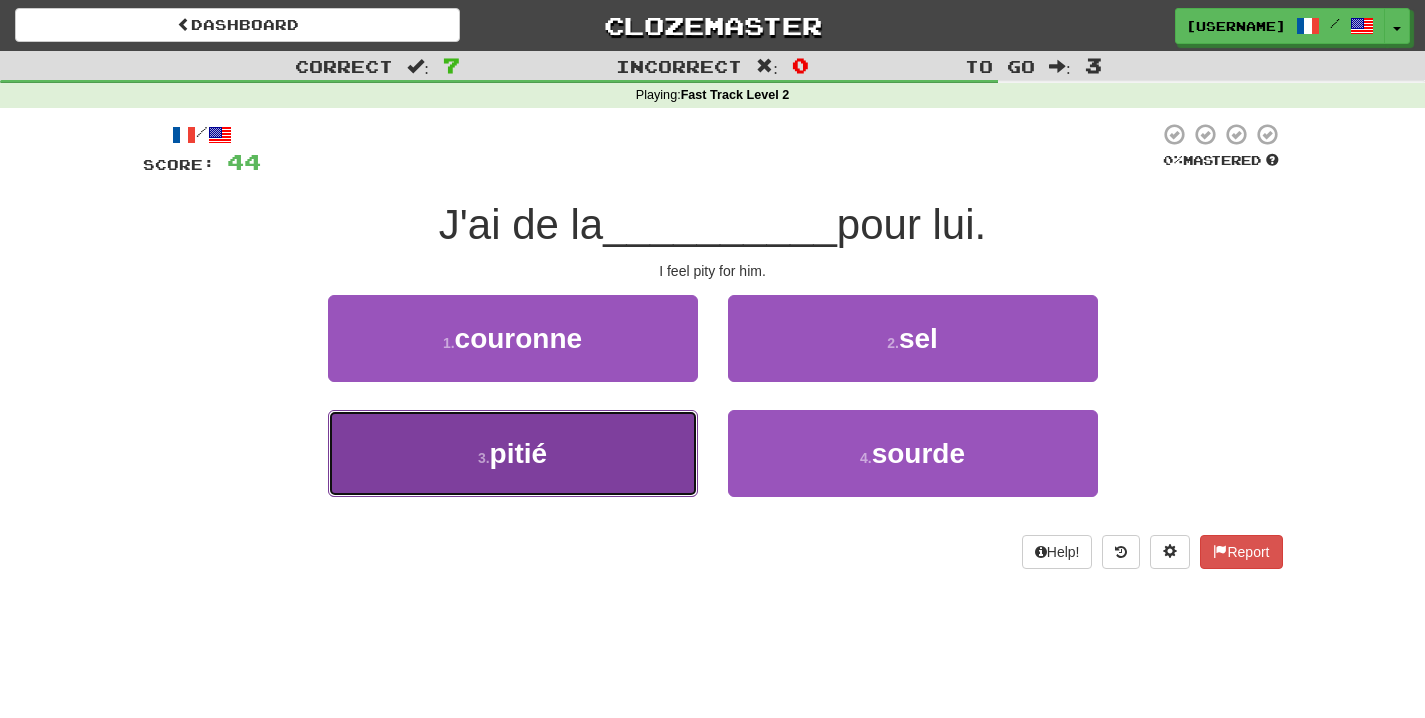 click on "pitié" at bounding box center (519, 453) 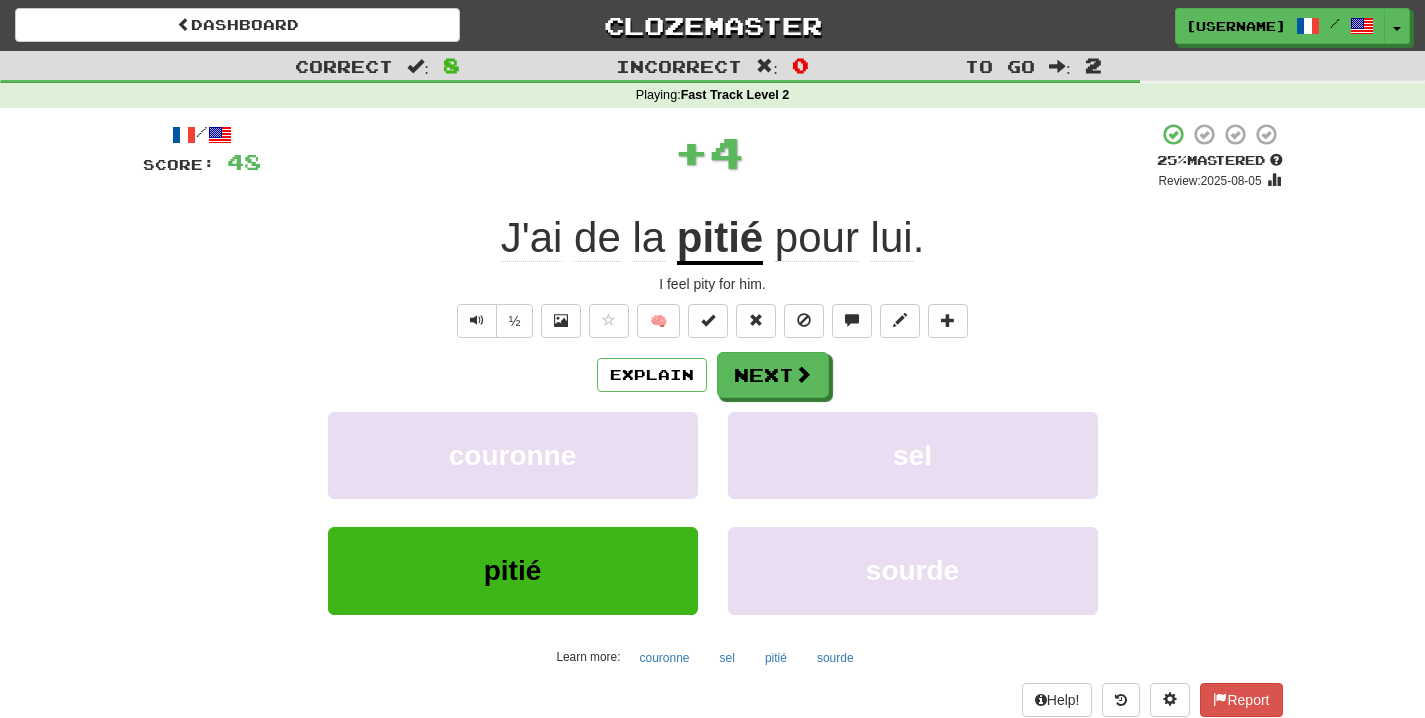 click on "pitié" at bounding box center (720, 239) 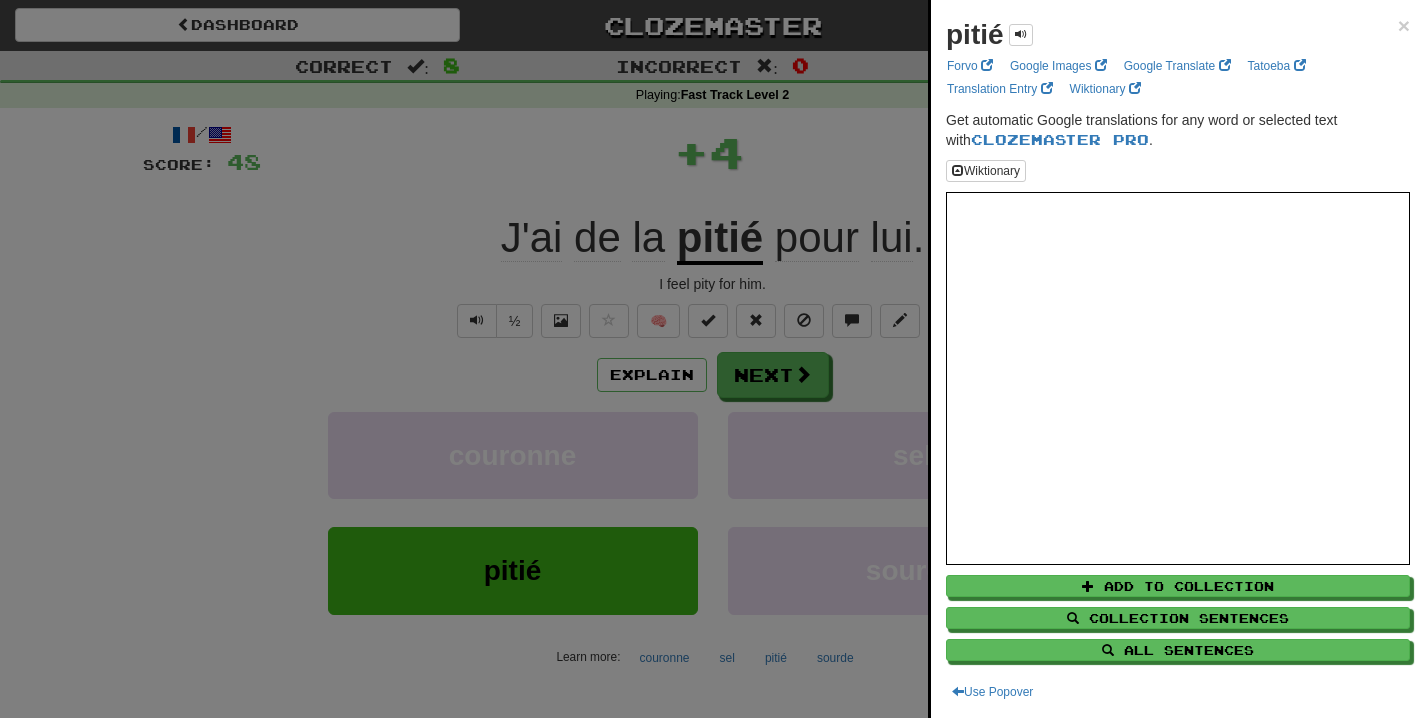 click at bounding box center [712, 359] 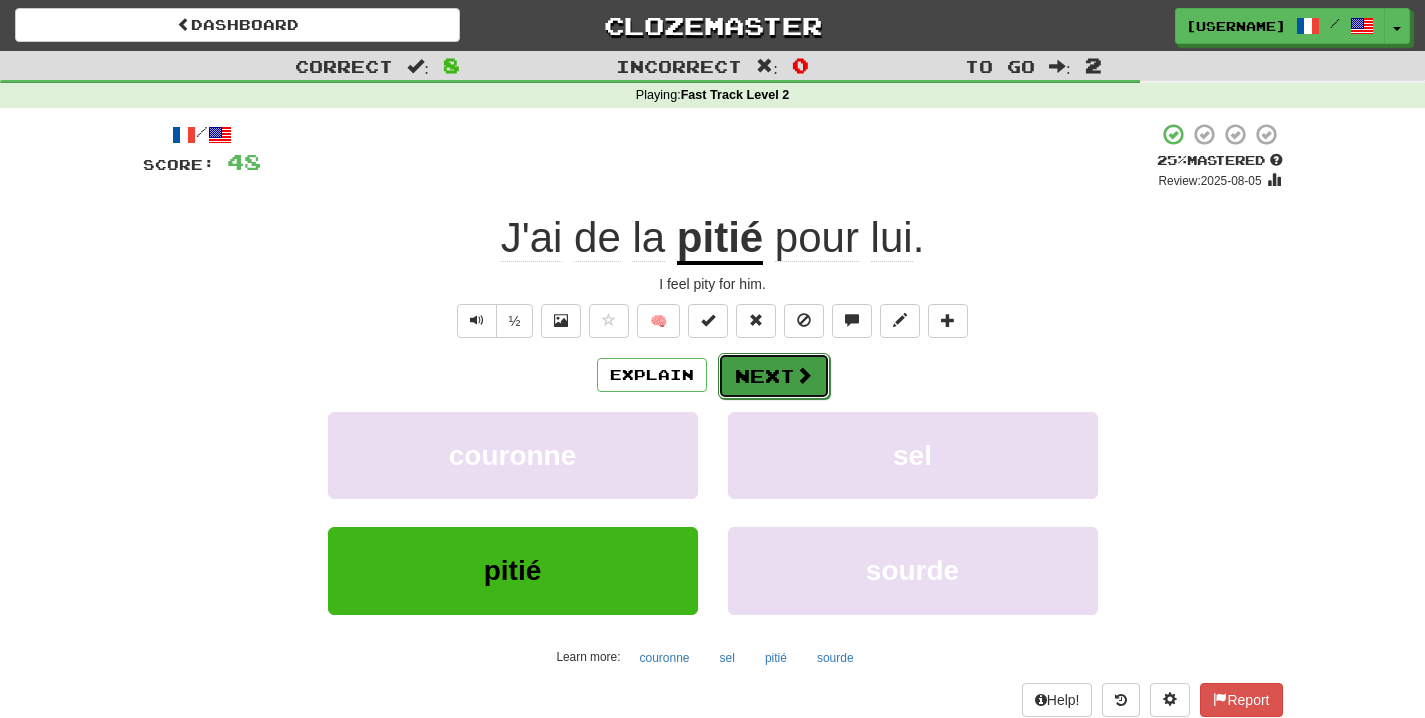 click on "Next" at bounding box center [774, 376] 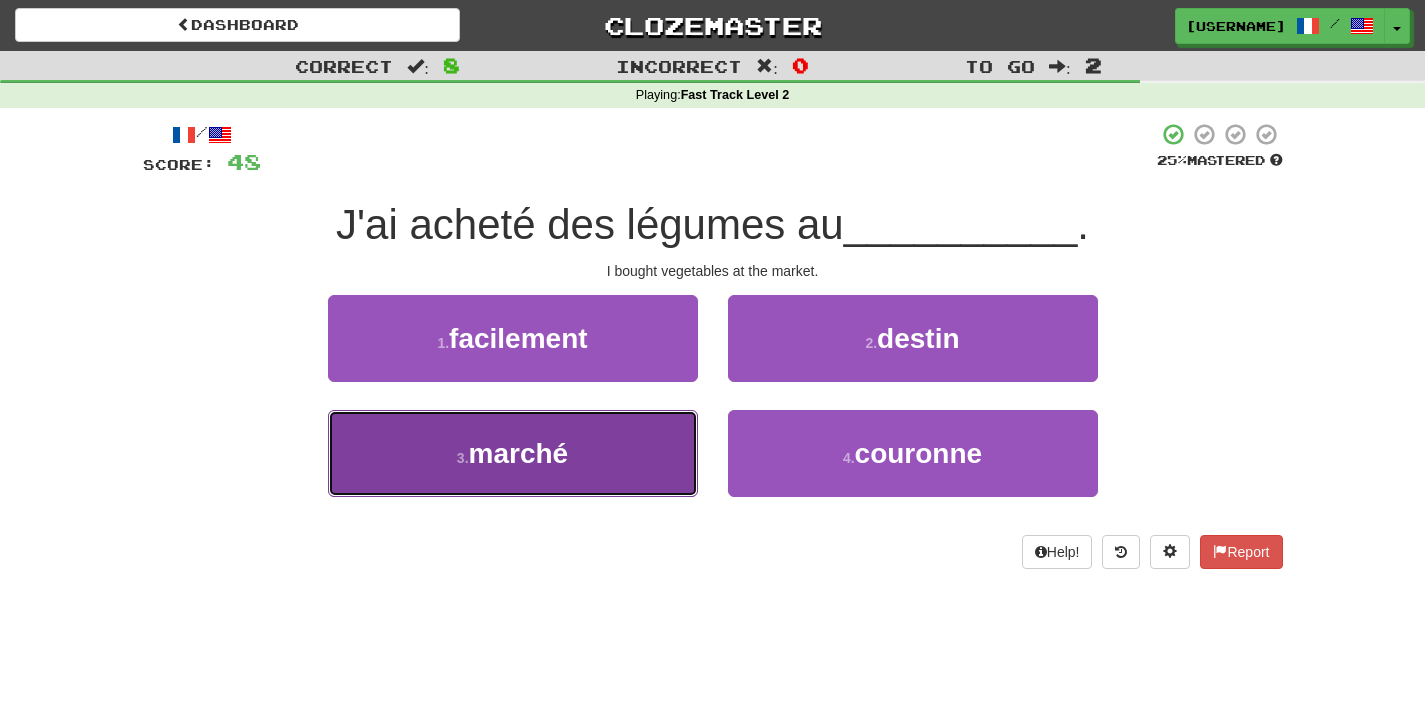 click on "3 .  marché" at bounding box center (513, 453) 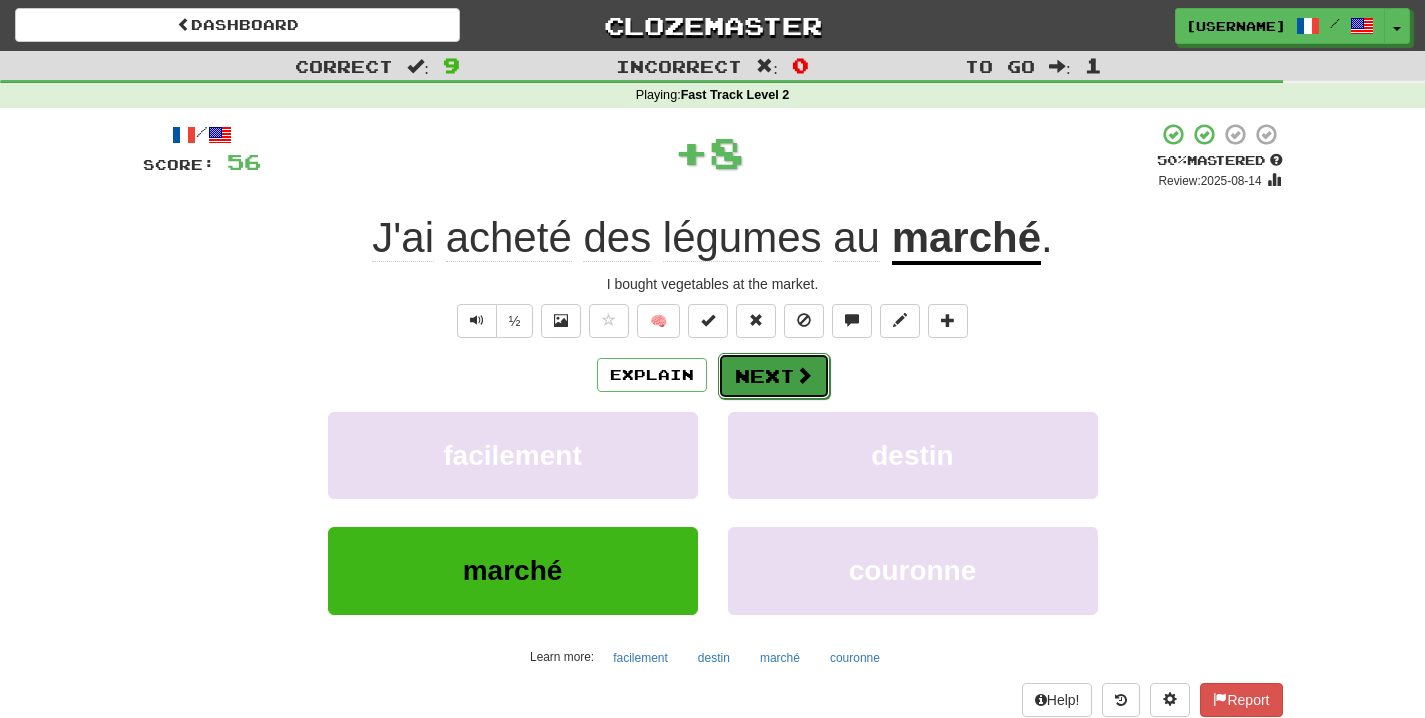 click on "Next" at bounding box center [774, 376] 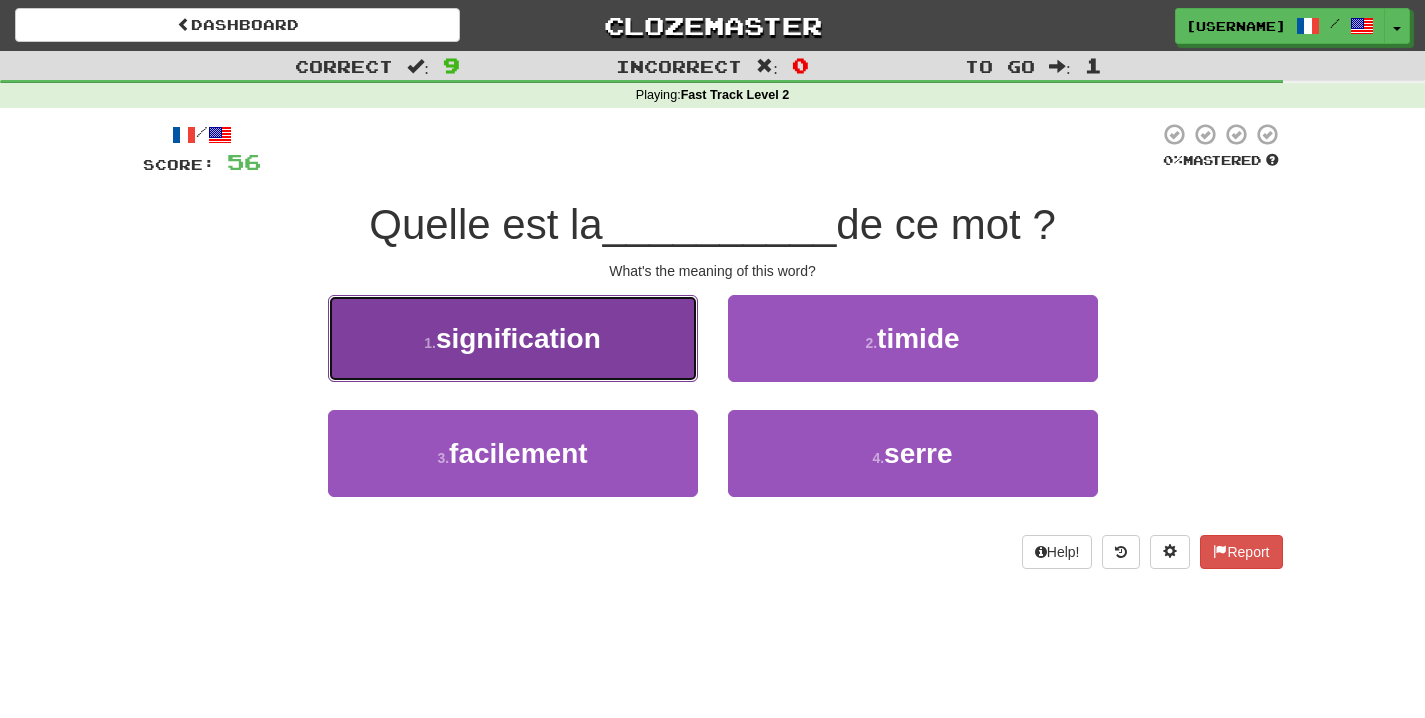 click on "1 .  signification" at bounding box center [513, 338] 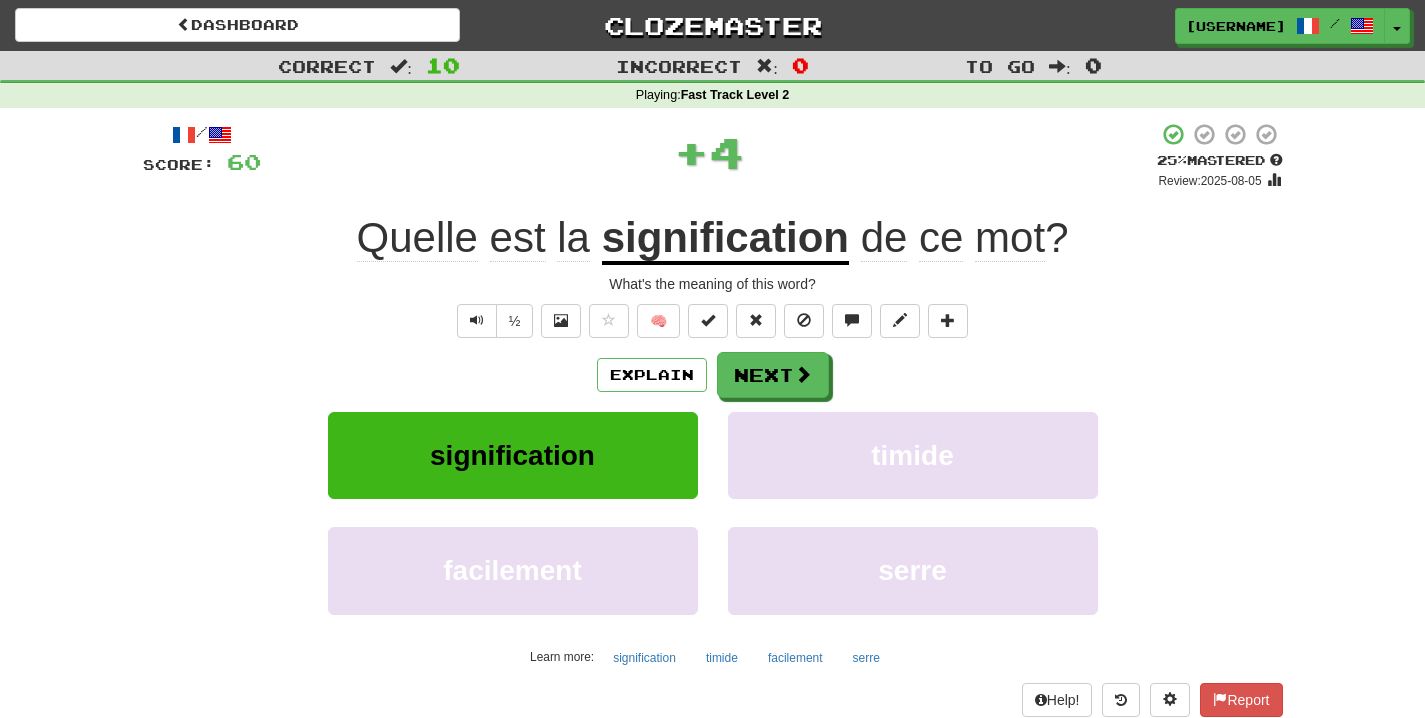 click on "signification" at bounding box center [725, 239] 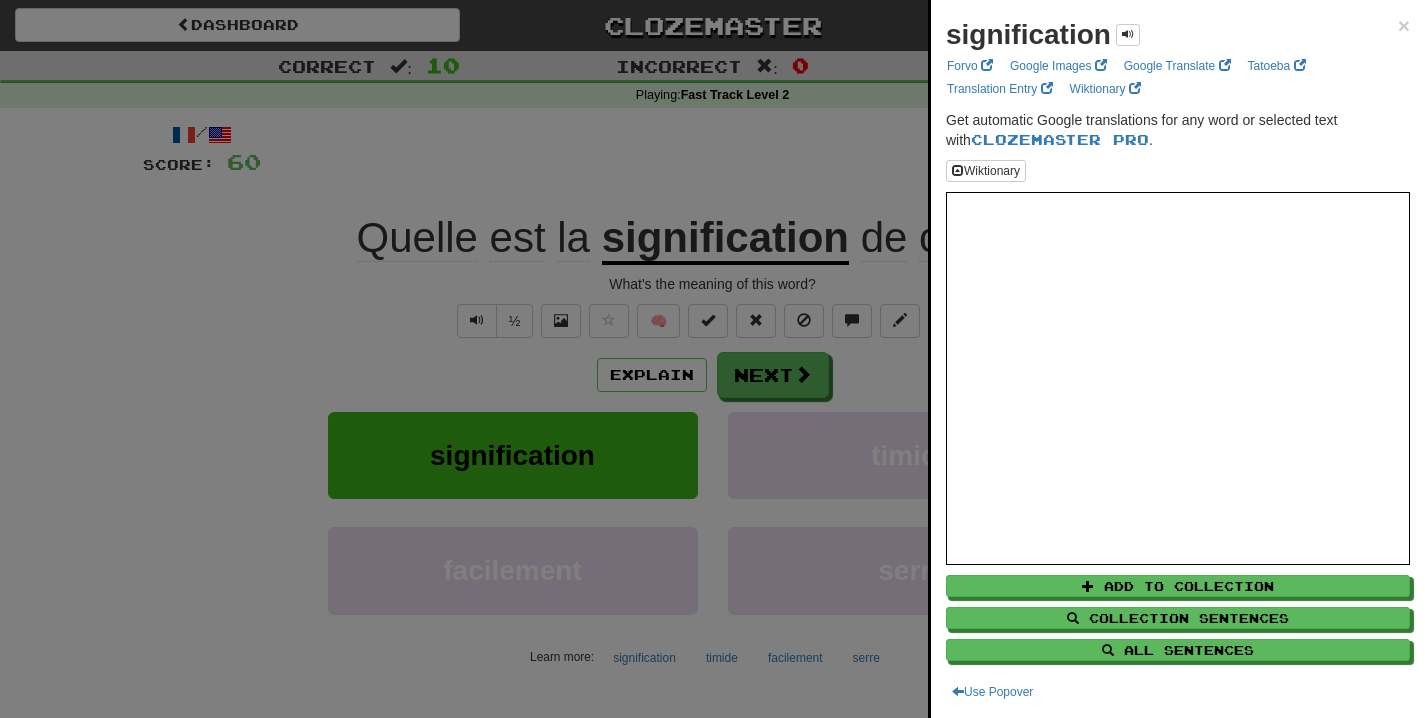 click at bounding box center [712, 359] 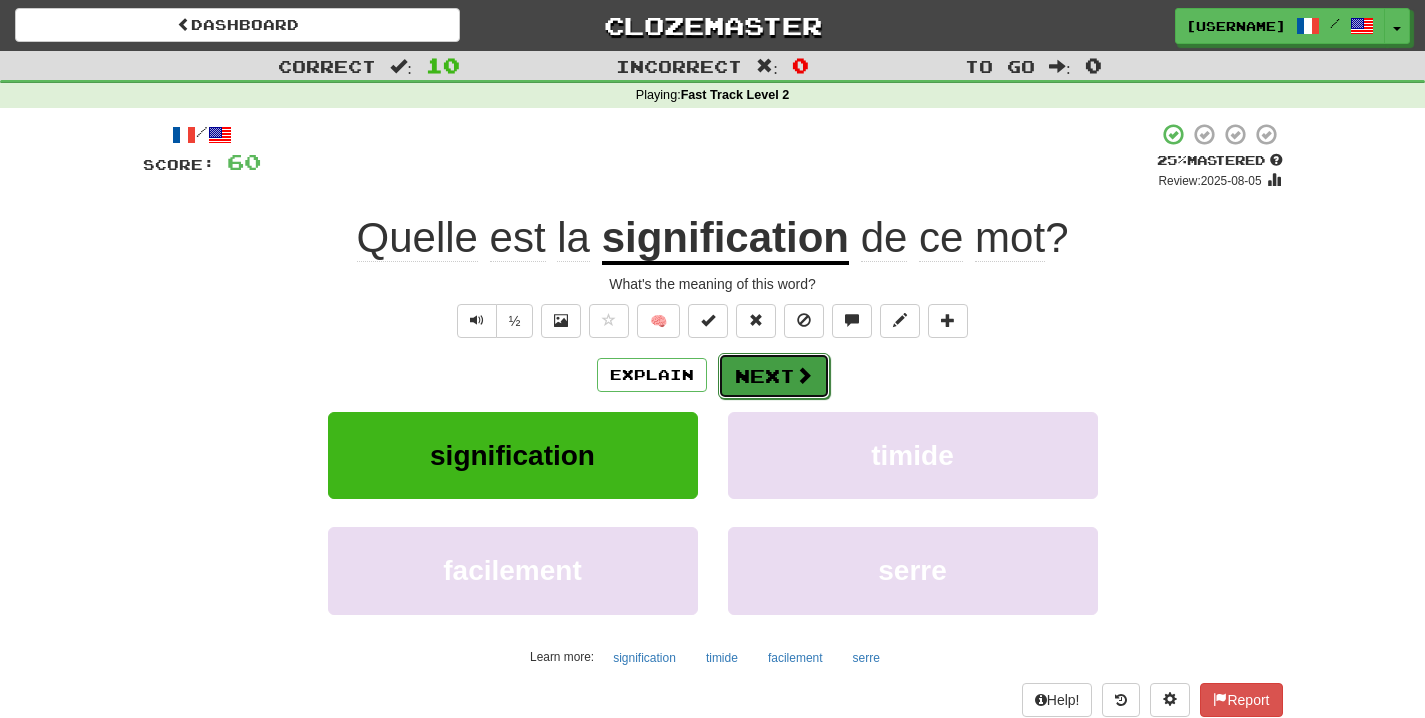 click on "Next" at bounding box center [774, 376] 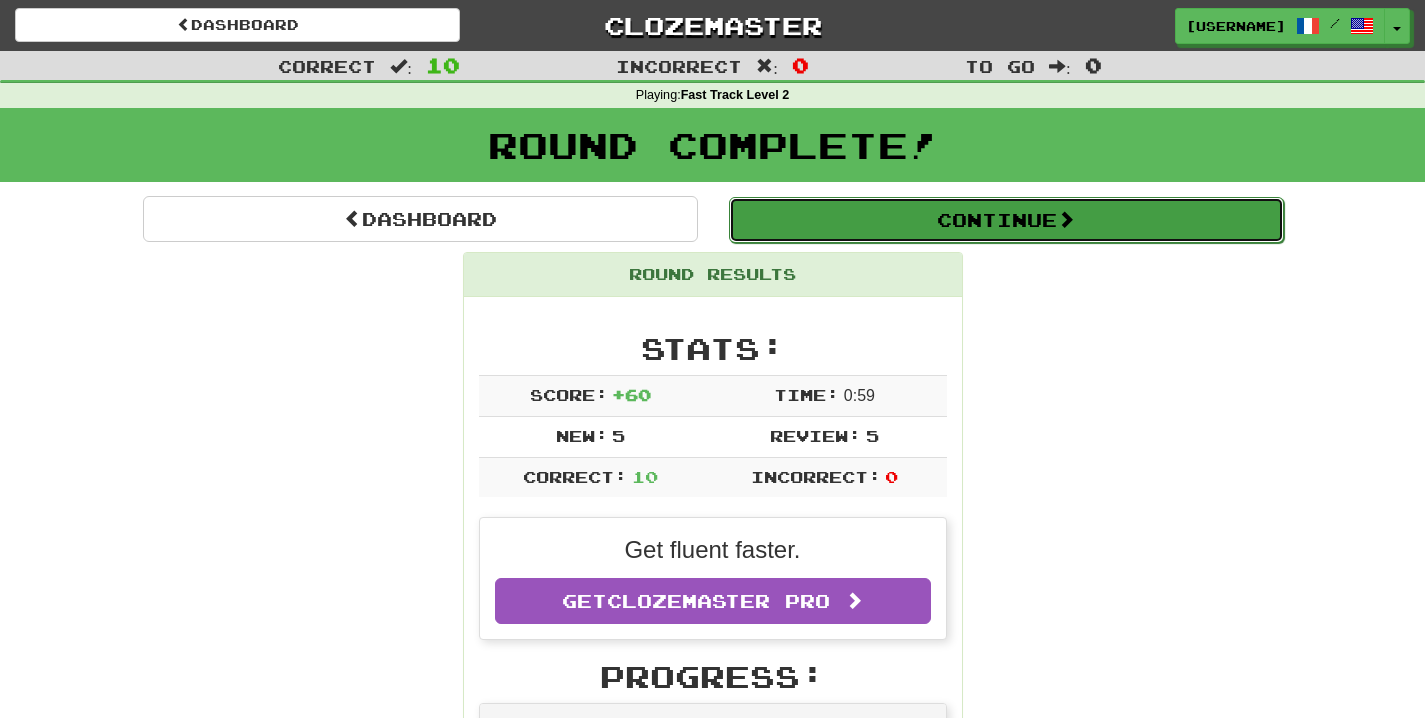 click on "Continue" at bounding box center (1006, 220) 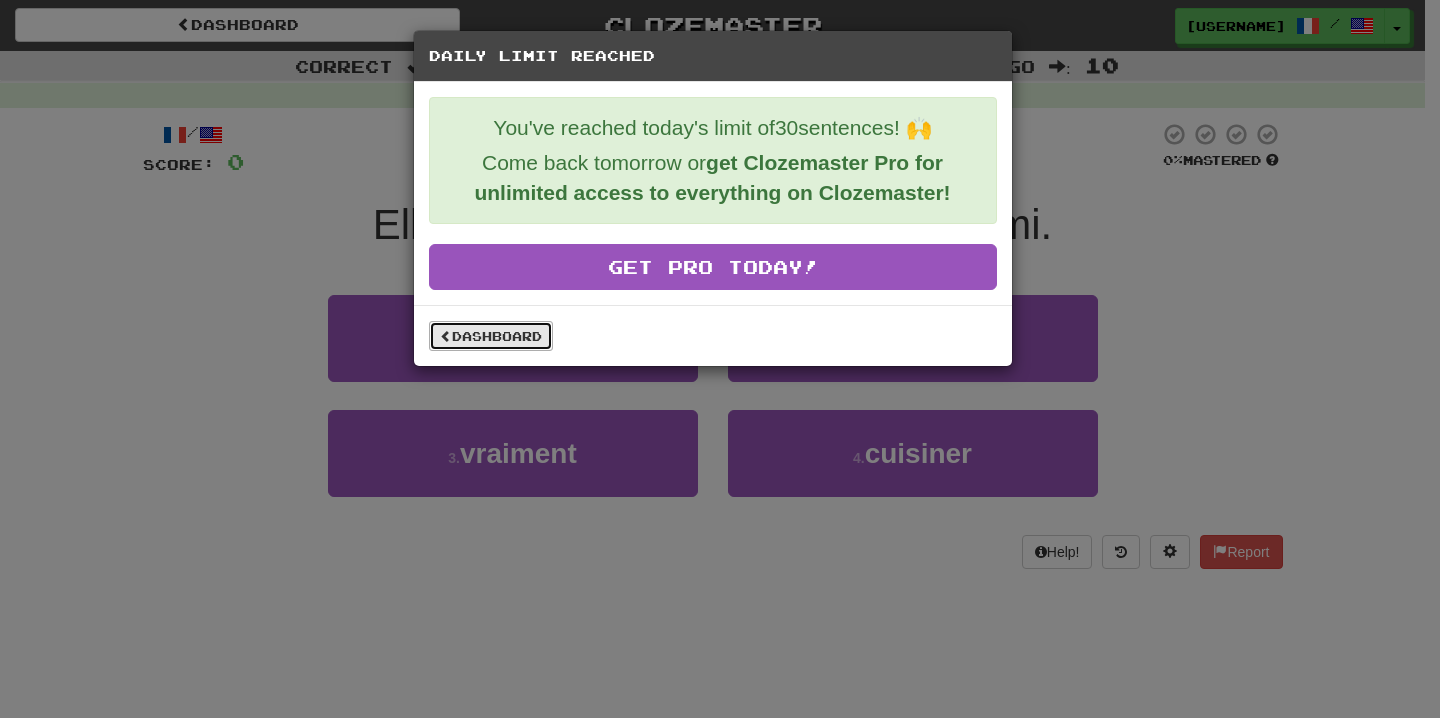 click on "Dashboard" at bounding box center [491, 336] 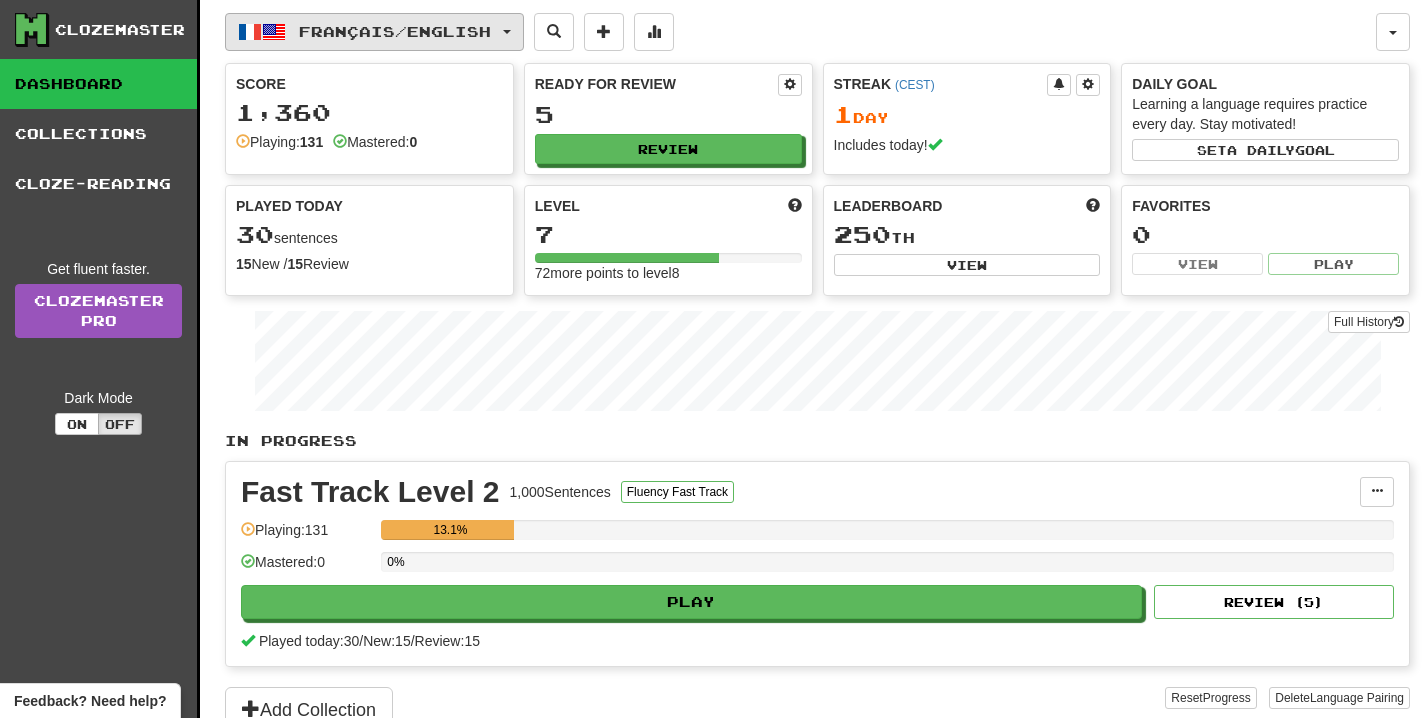 scroll, scrollTop: 0, scrollLeft: 0, axis: both 